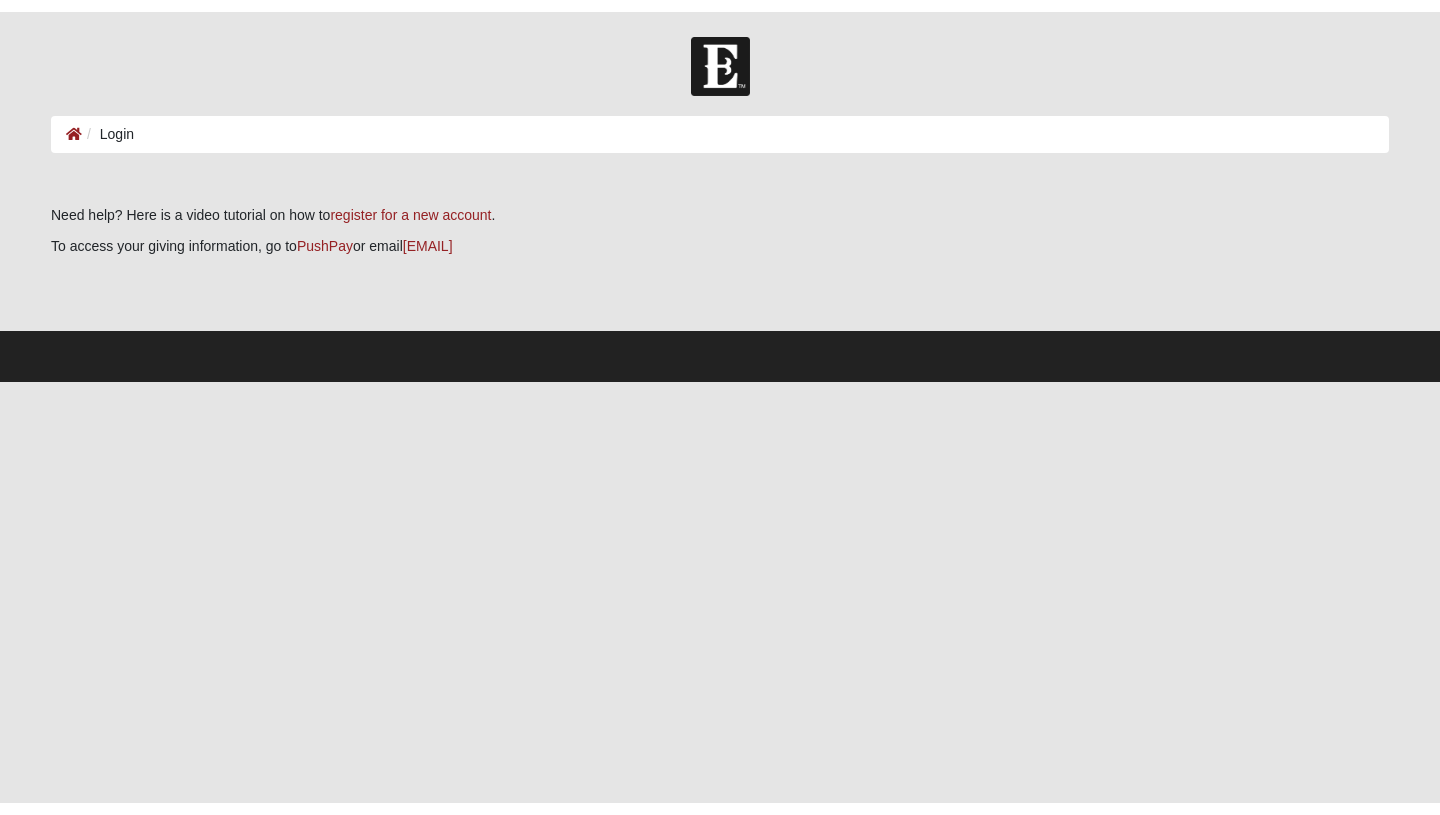 scroll, scrollTop: 0, scrollLeft: 0, axis: both 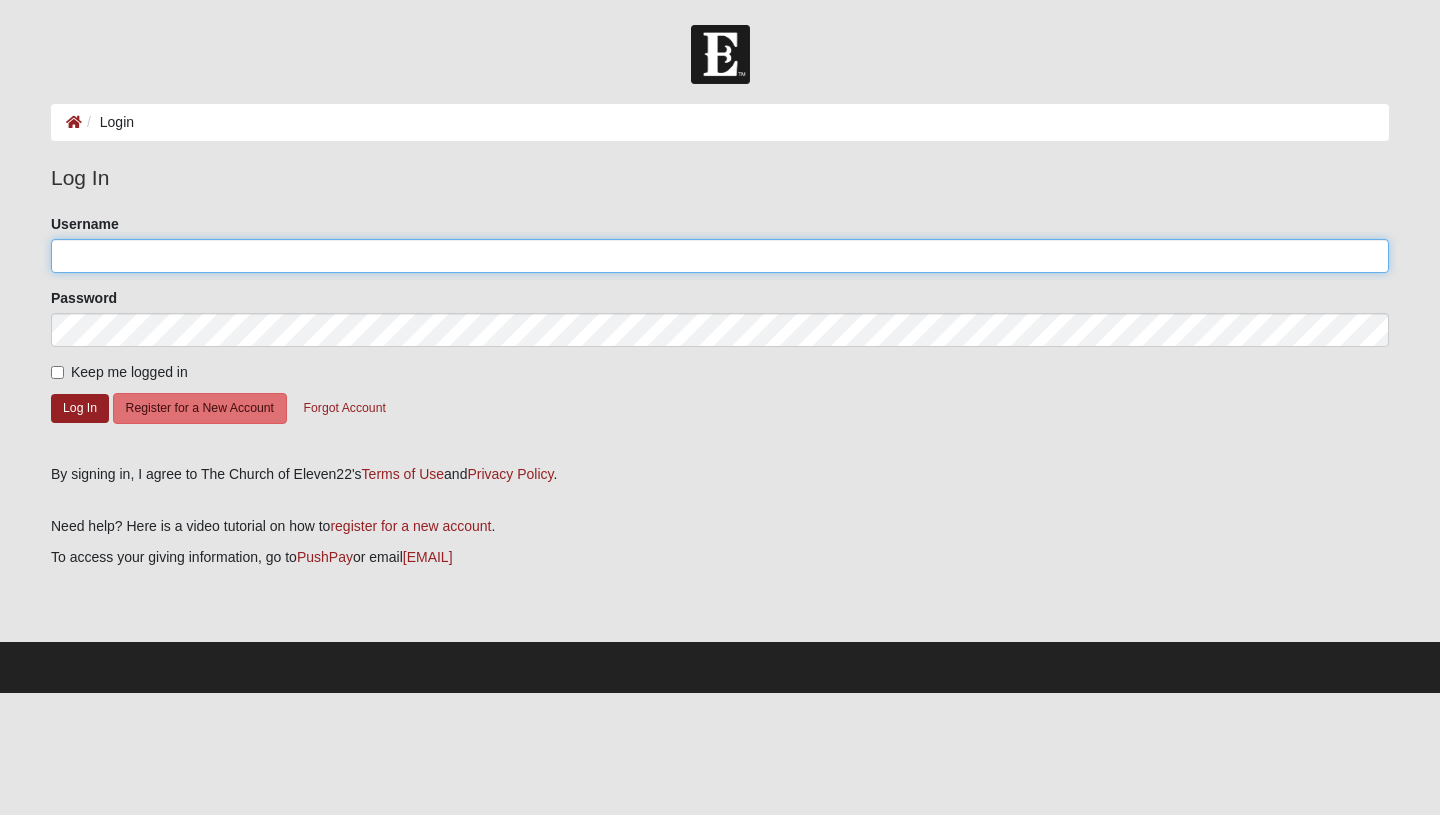 click on "Username" 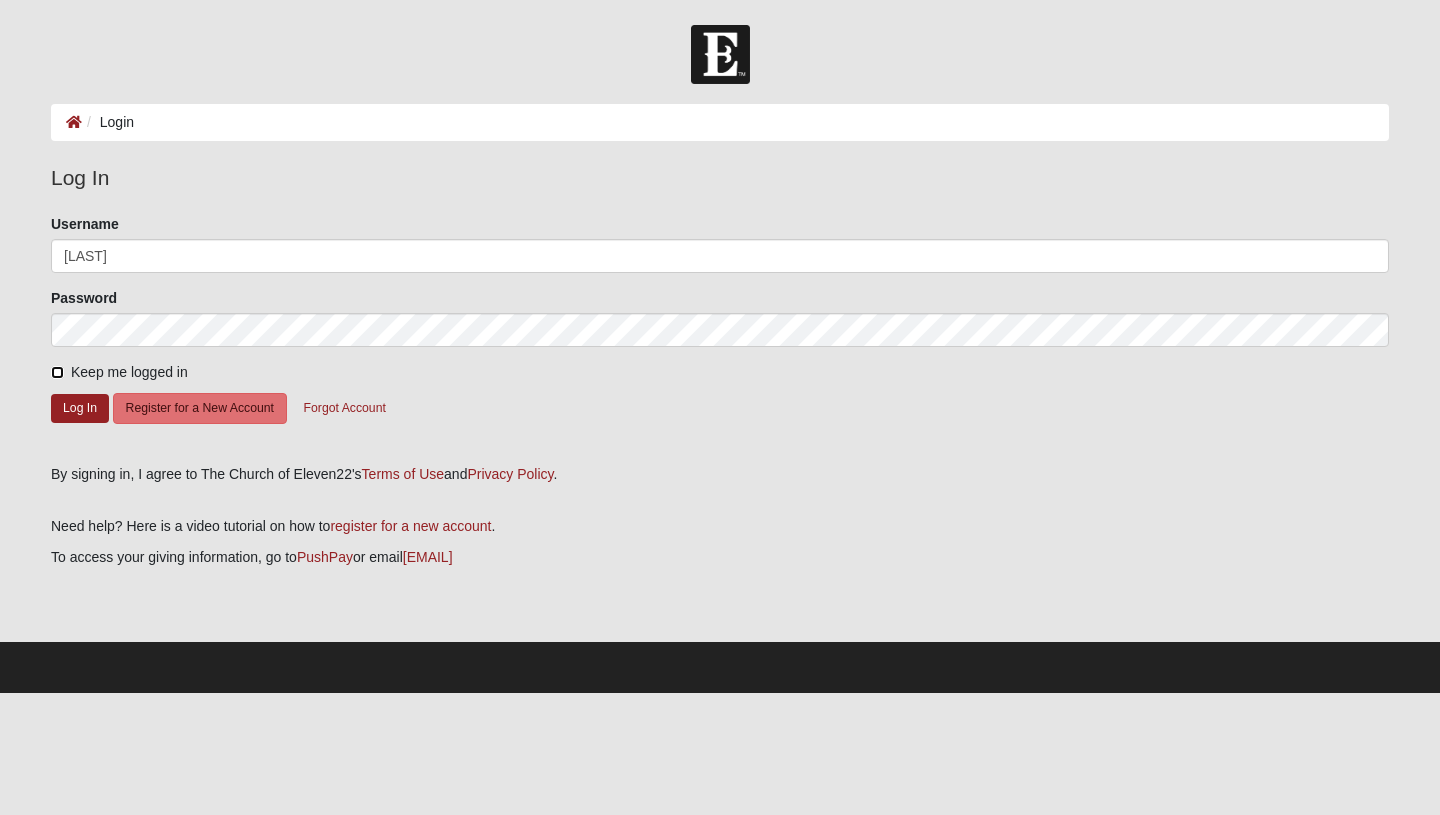 click on "Keep me logged in" at bounding box center [57, 372] 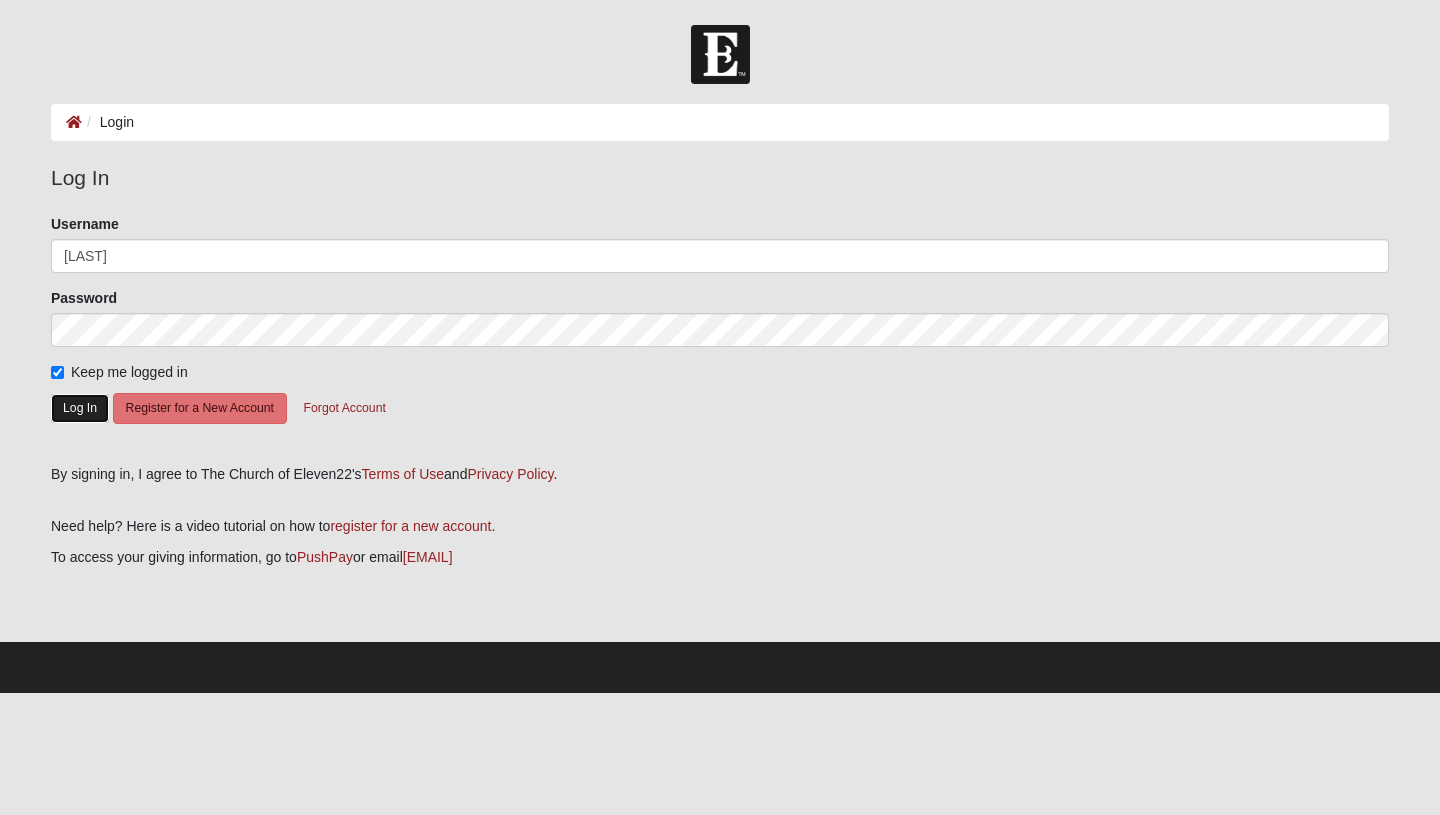 click on "Log In" 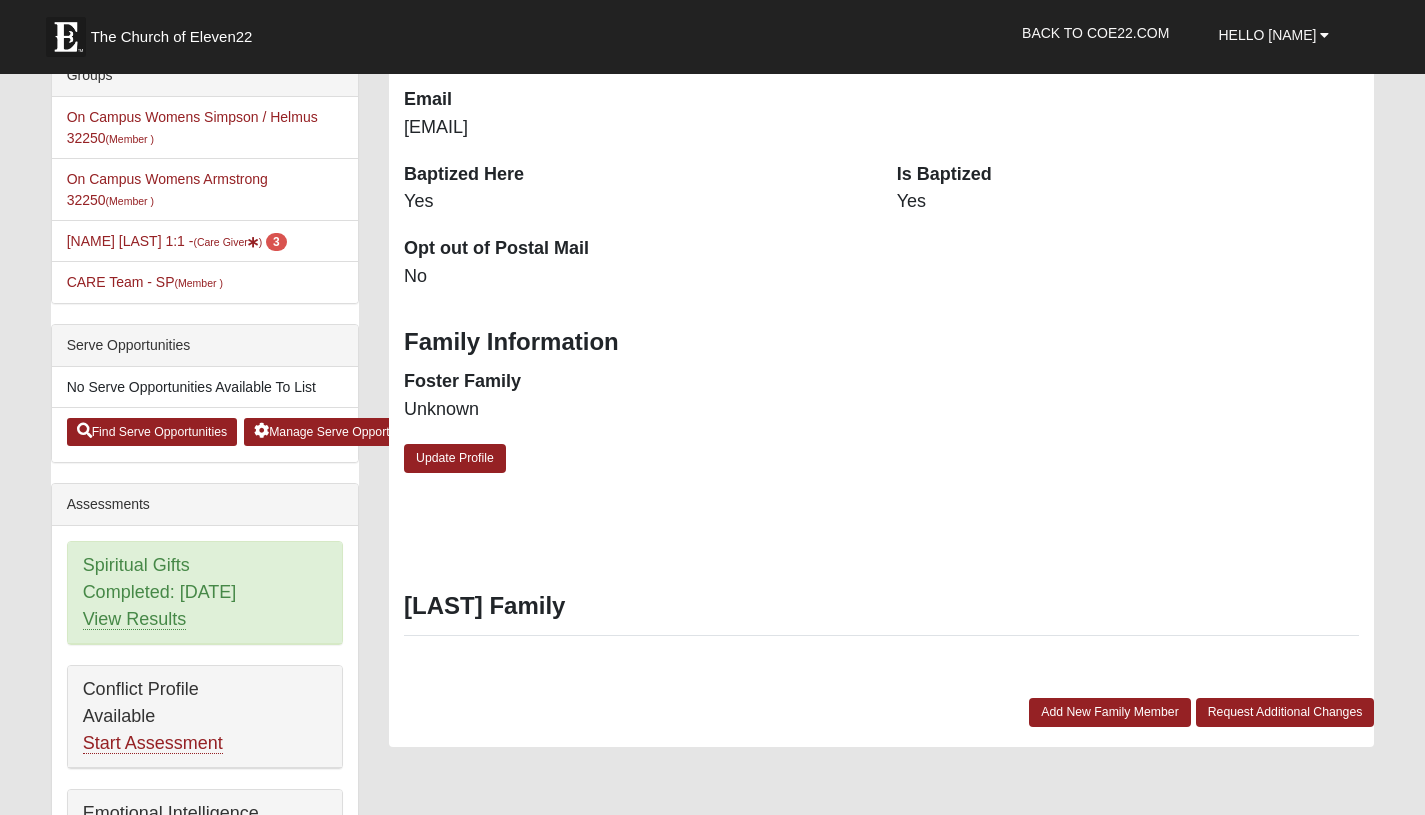 scroll, scrollTop: 500, scrollLeft: 0, axis: vertical 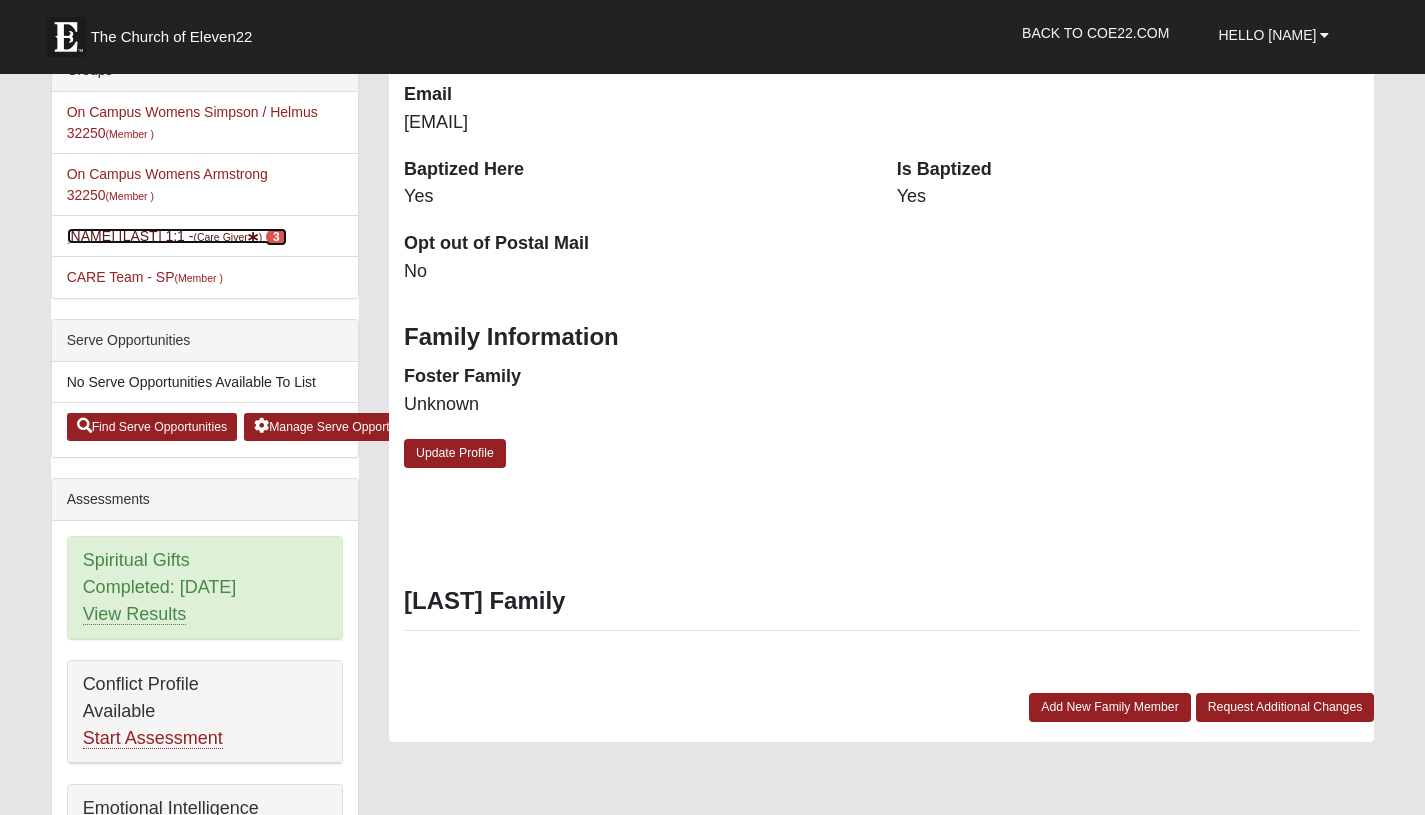 click on "3" at bounding box center [276, 237] 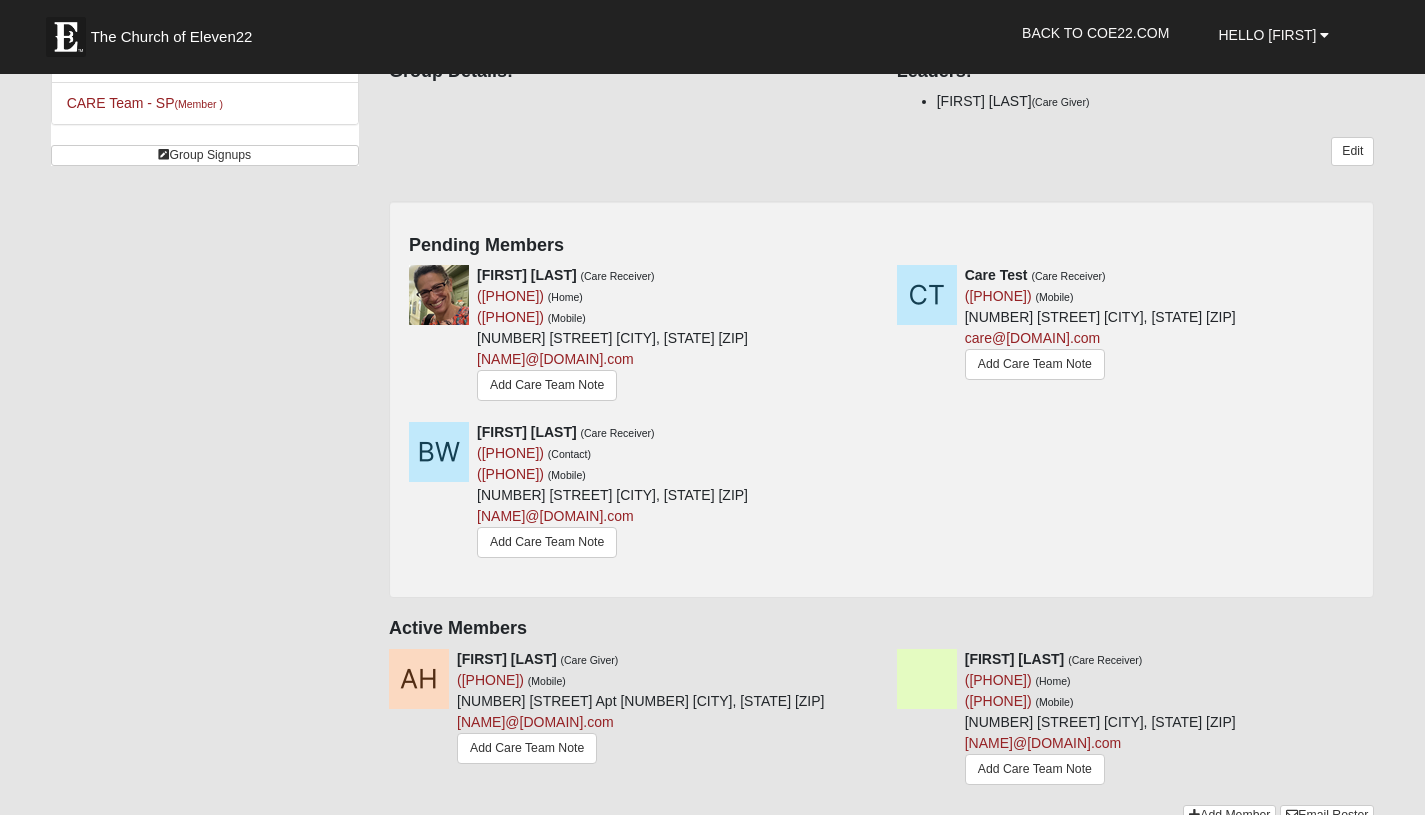 scroll, scrollTop: 190, scrollLeft: 0, axis: vertical 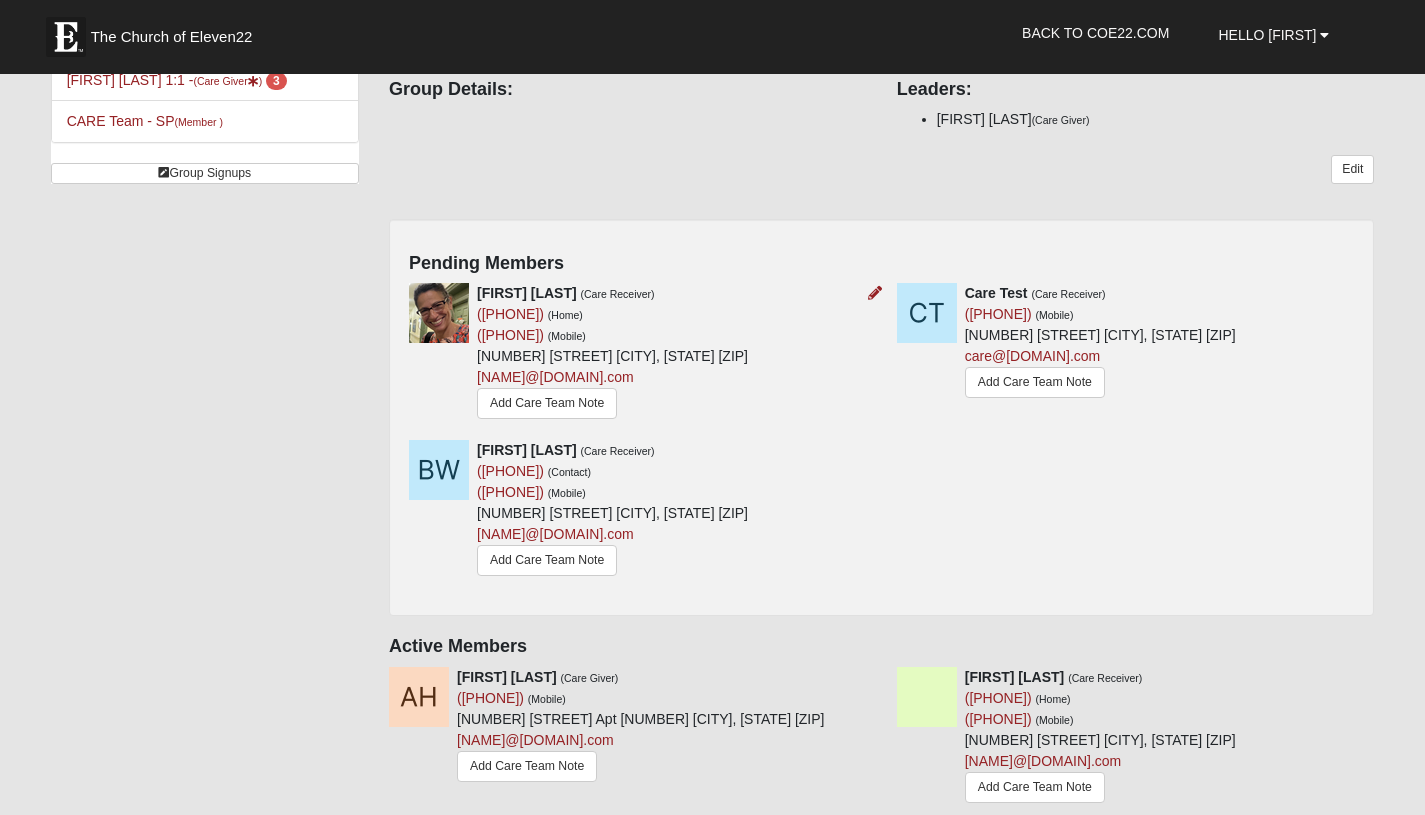 click on "Care Test
(Care Receiver)
([PHONE])    (Home)
([PHONE])    (Mobile)
[NUMBER] [STREET]
[CITY], [STATE] [ZIP]
[NAME]@[DOMAIN].com
Add Care Team Note" at bounding box center (638, 354) 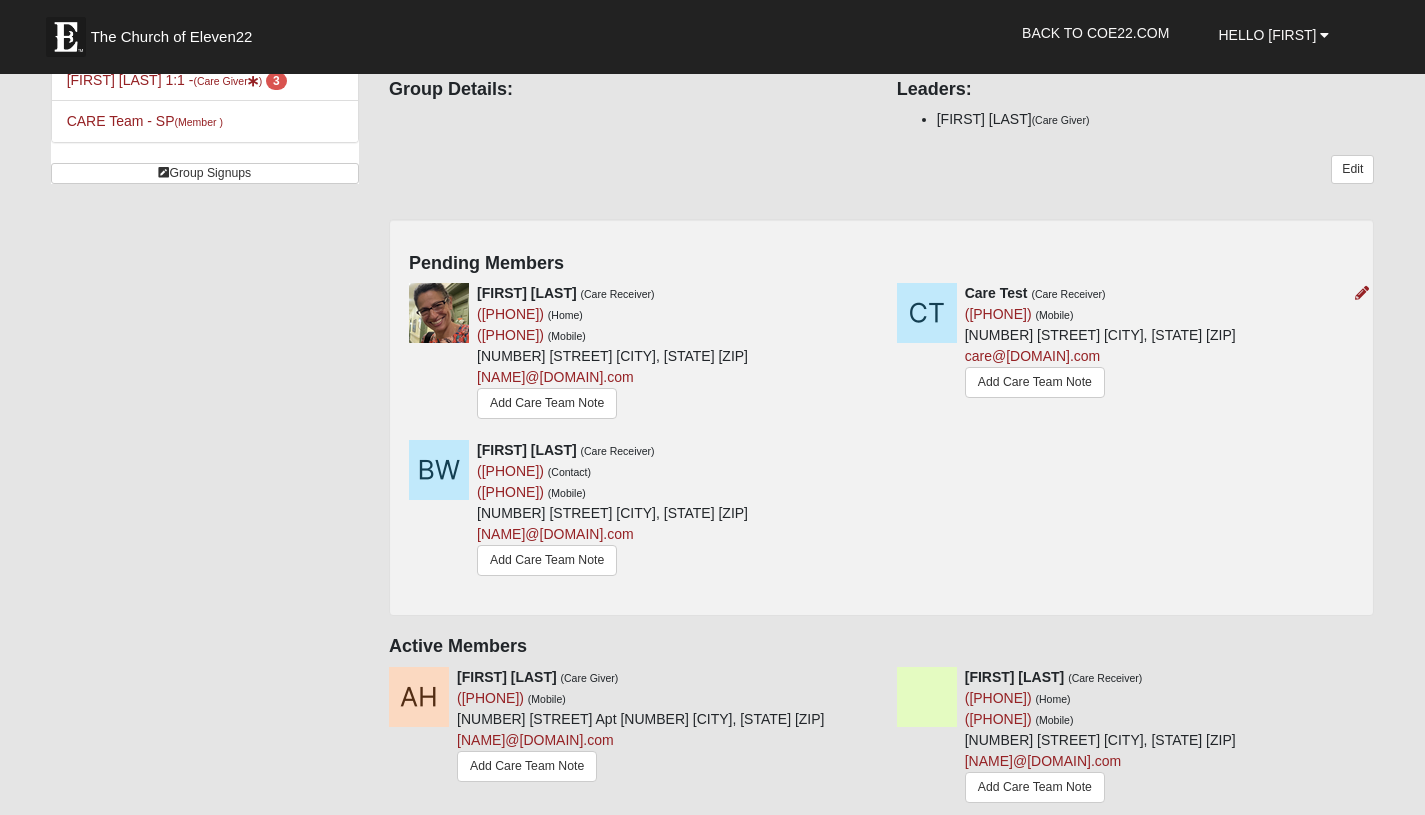 click on "Care Test
(Care Receiver)
([PHONE])    (Mobile)
[NUMBER] [STREET]
[CITY], [STATE] [ZIP]
care@[DOMAIN].com
Add Care Team Note" at bounding box center [1126, 343] 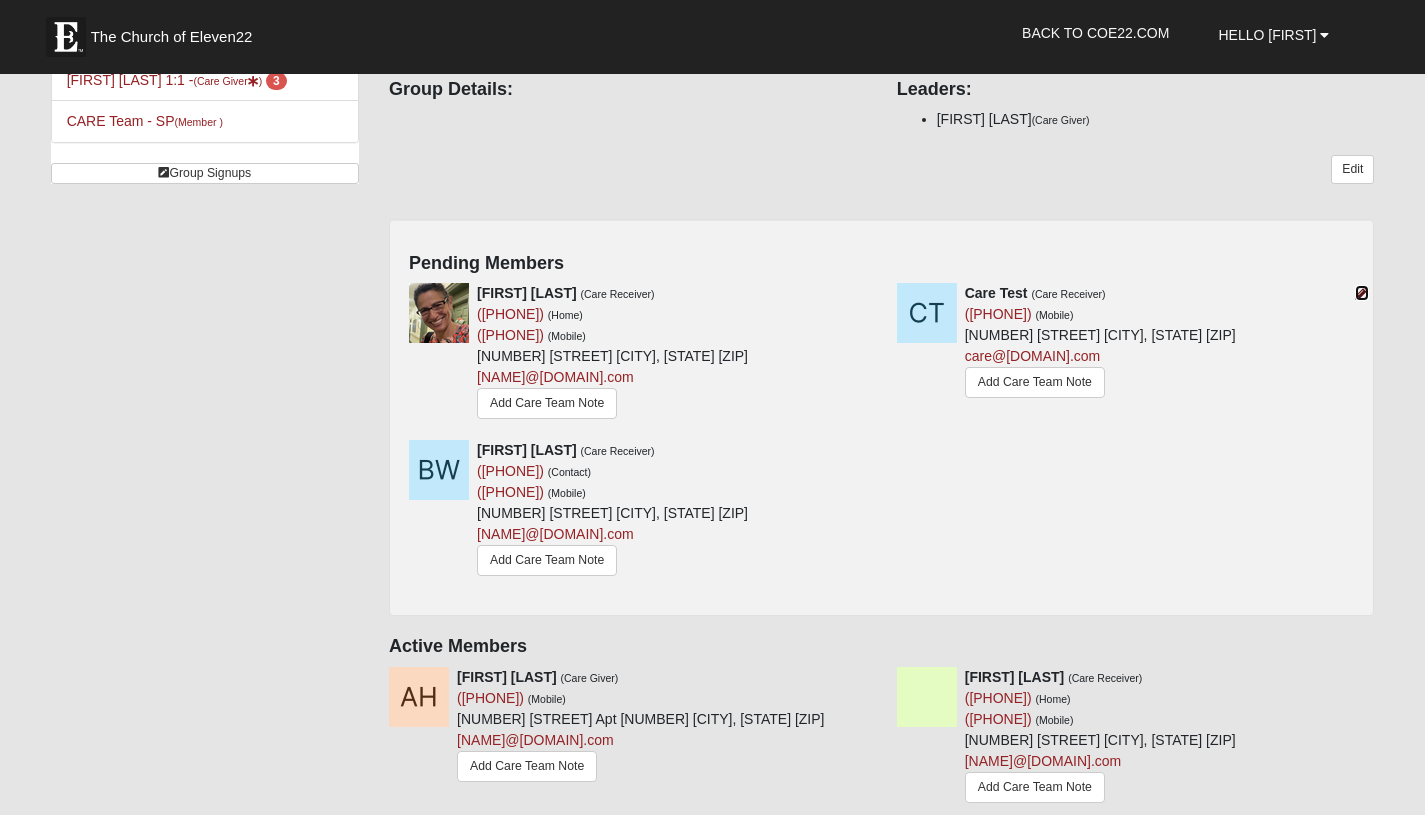 click at bounding box center [1362, 293] 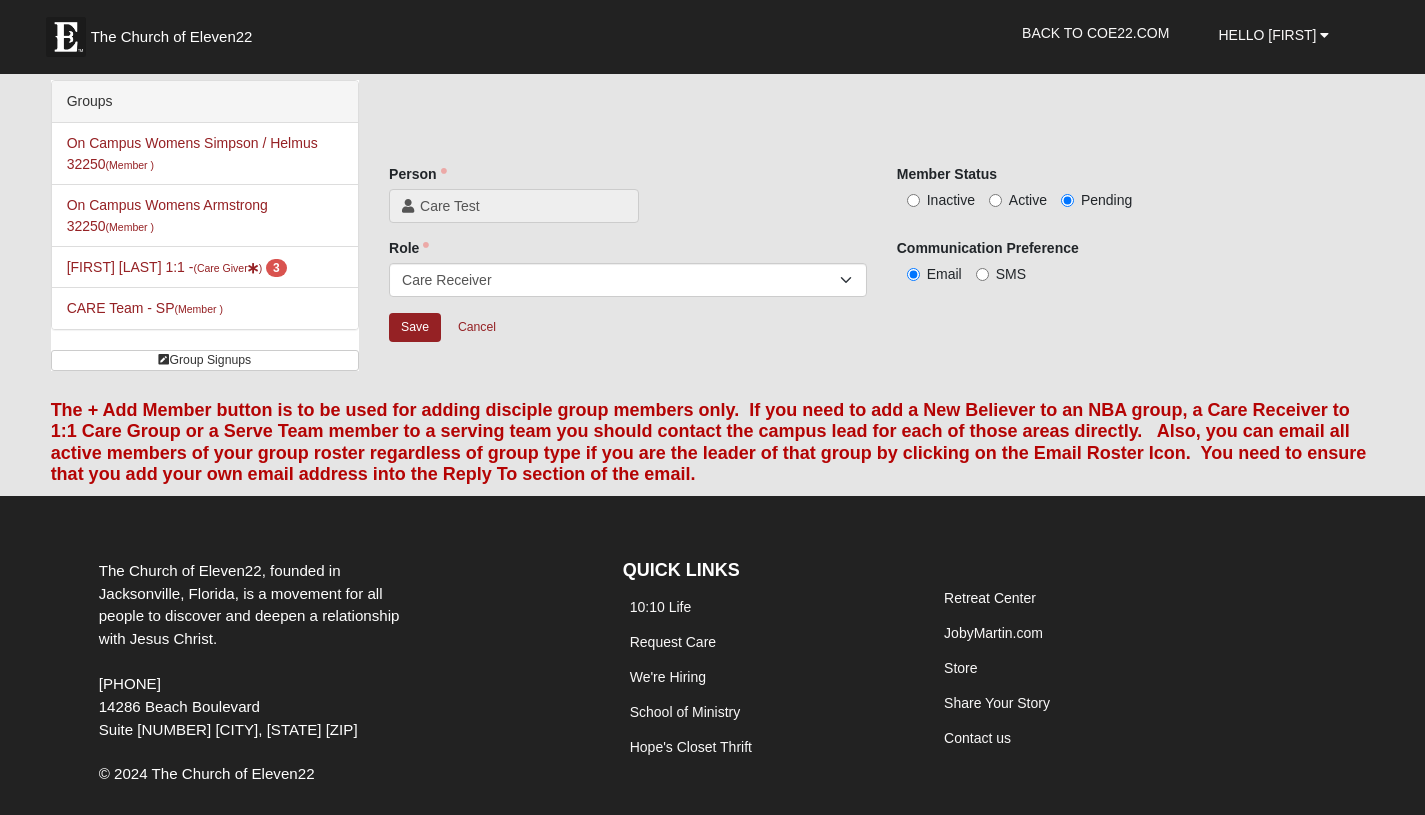 scroll, scrollTop: 0, scrollLeft: 0, axis: both 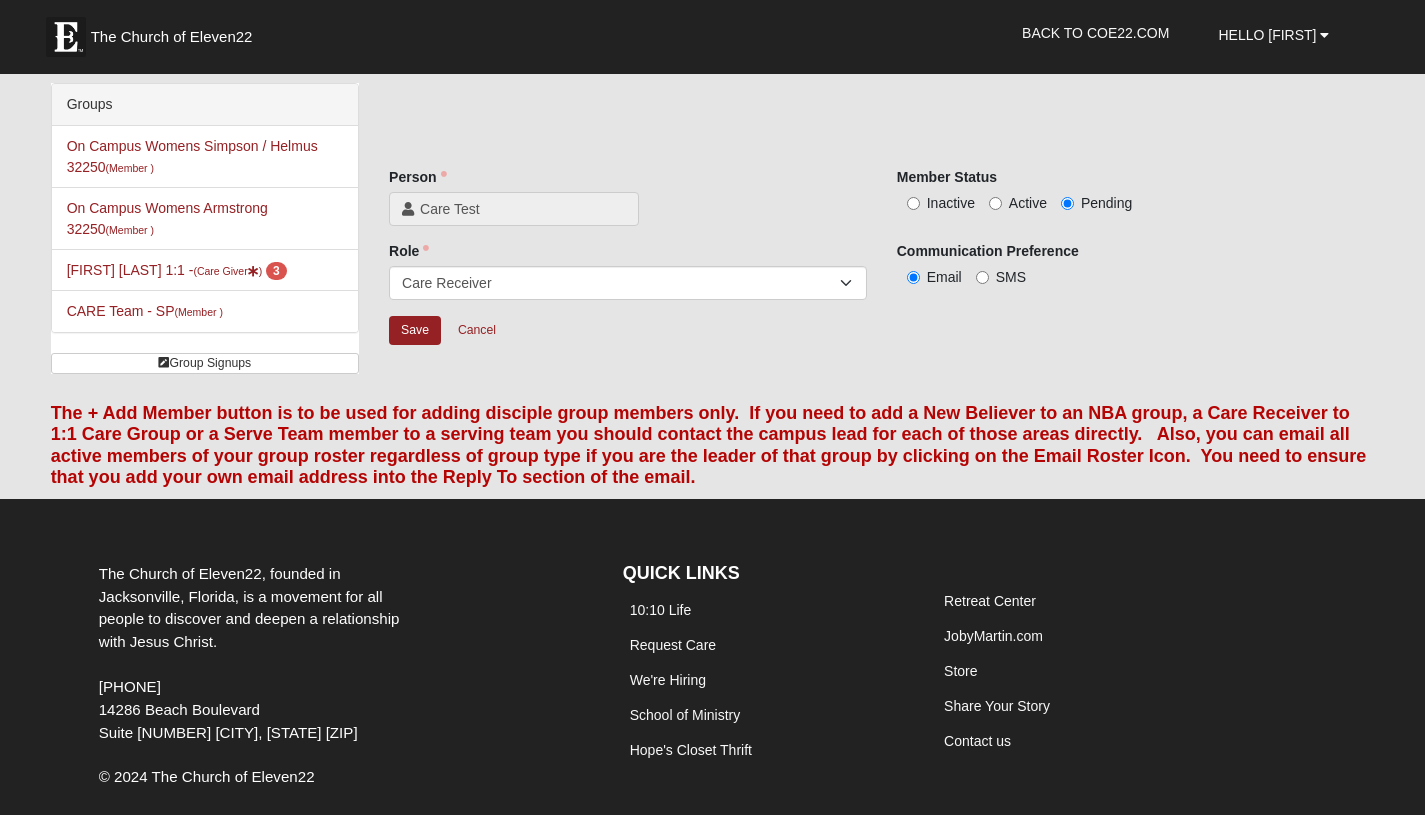 click on "Person
Care Test
Person is required.
Member Status
Inactive
Active
Pending
Role
Member
Leader
Care Giver
Care Receiver
Marriage Mentor
Marriage Mentee
Role is required.
Communication Preference
Email
SMS
Save
Cancel" at bounding box center [881, 224] 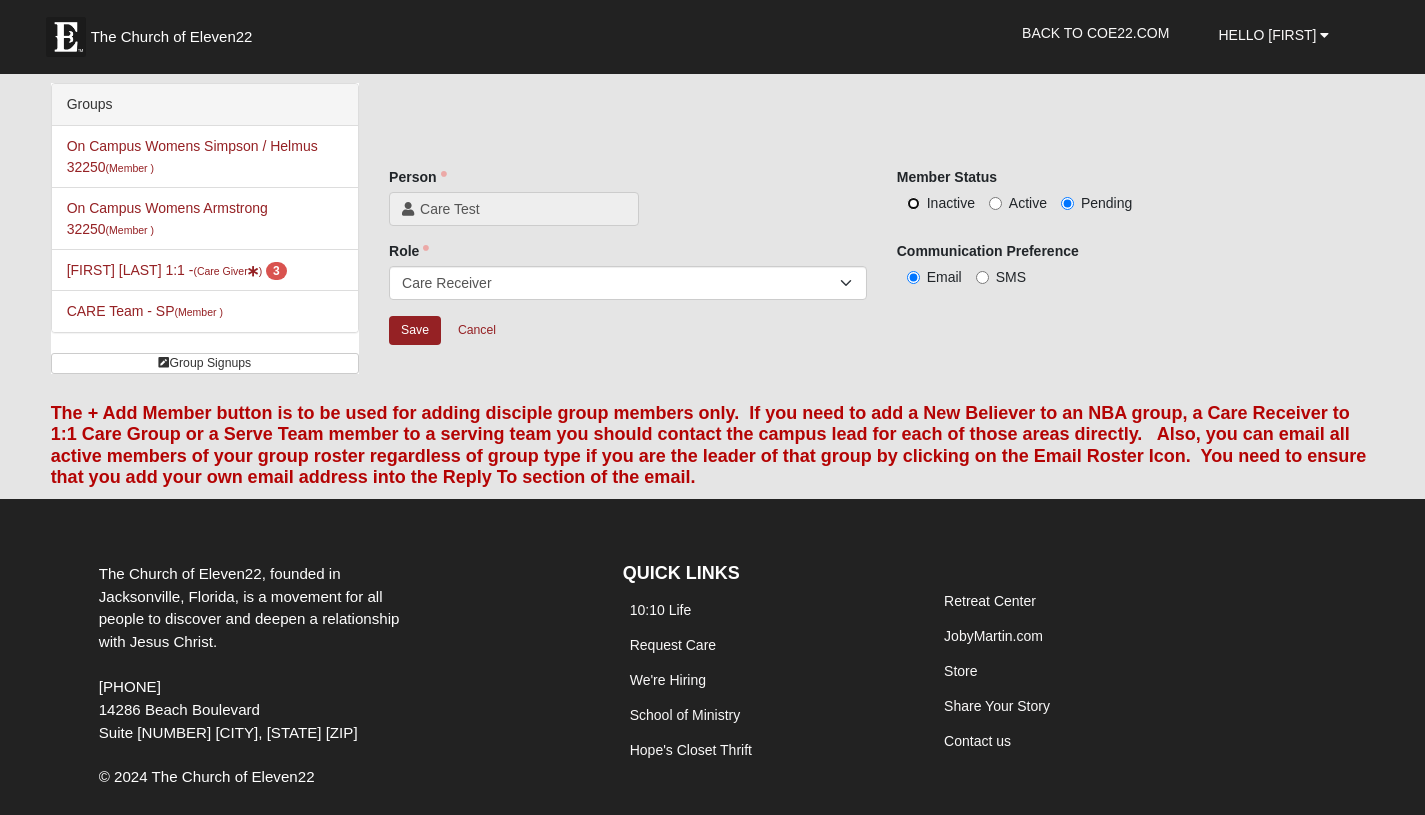 click on "Inactive" at bounding box center [913, 203] 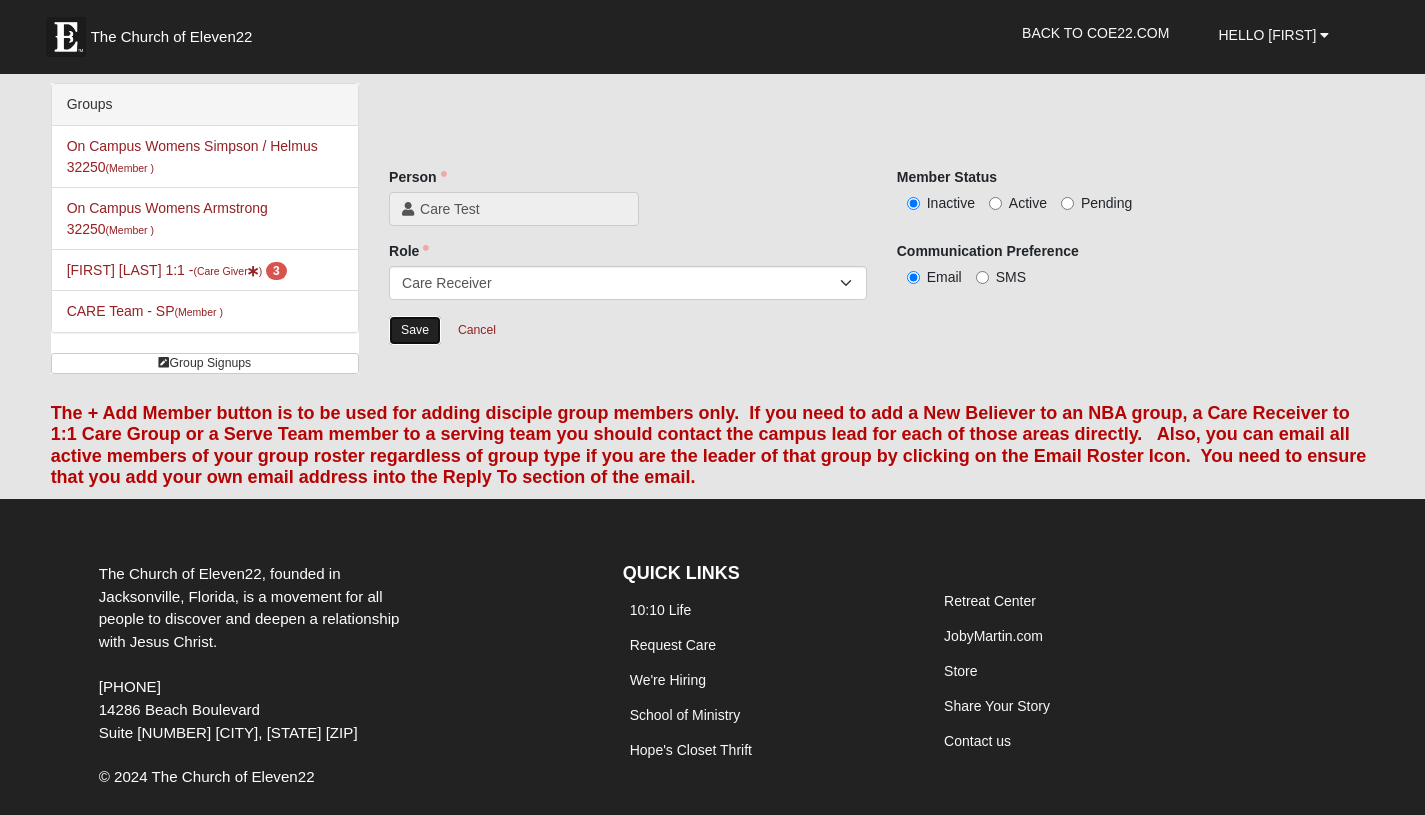 click on "Save" at bounding box center (415, 330) 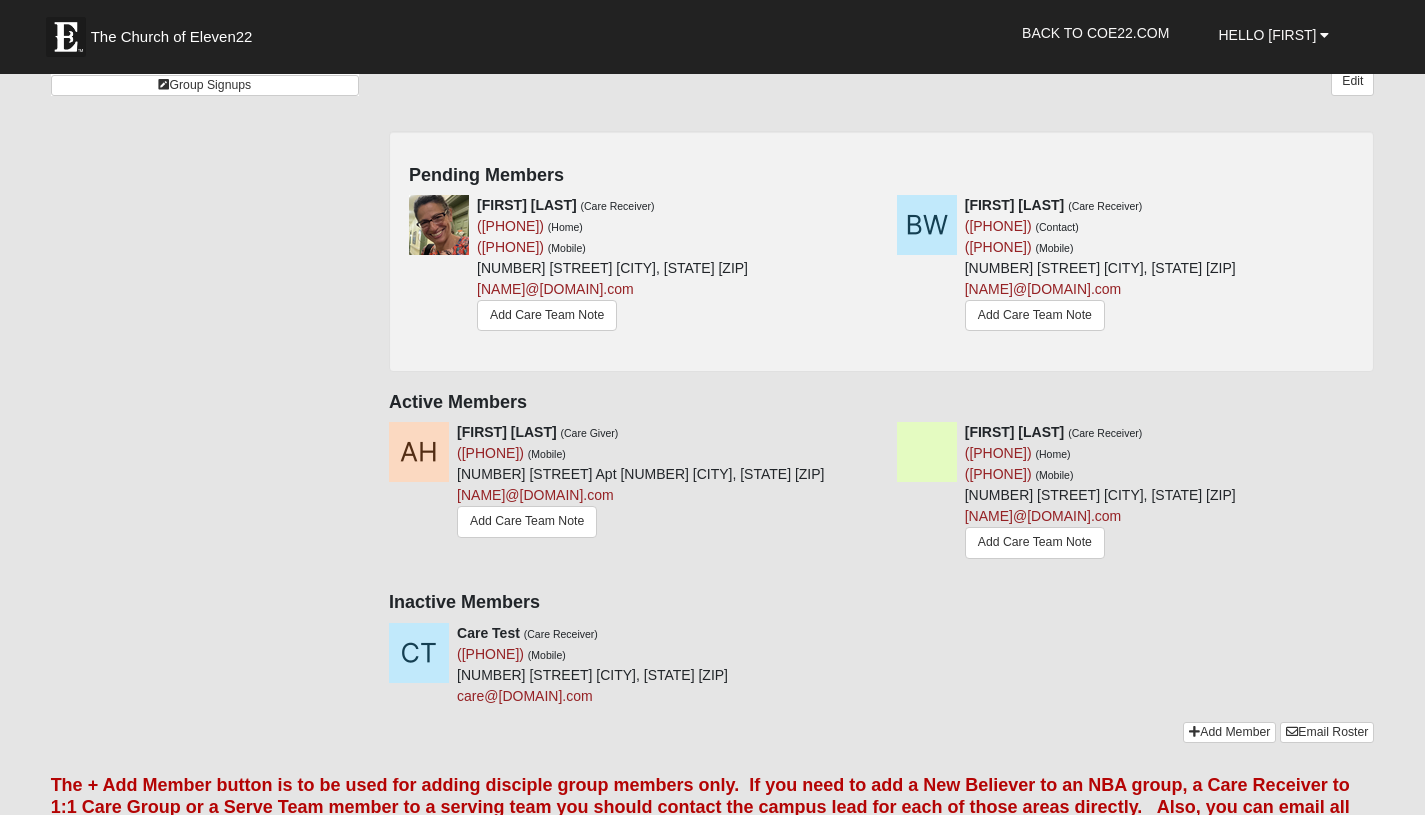 scroll, scrollTop: 279, scrollLeft: 0, axis: vertical 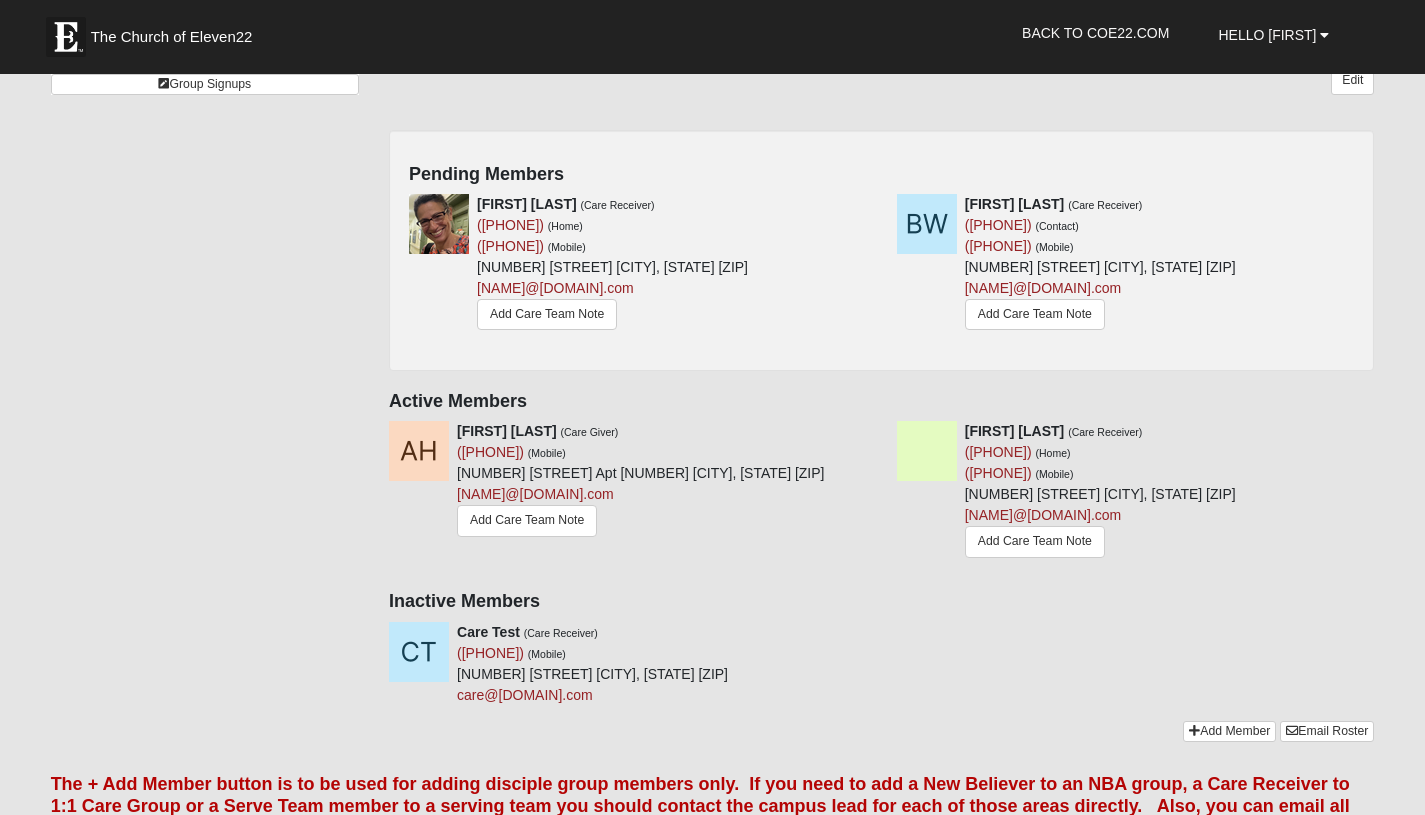 click at bounding box center [439, 224] 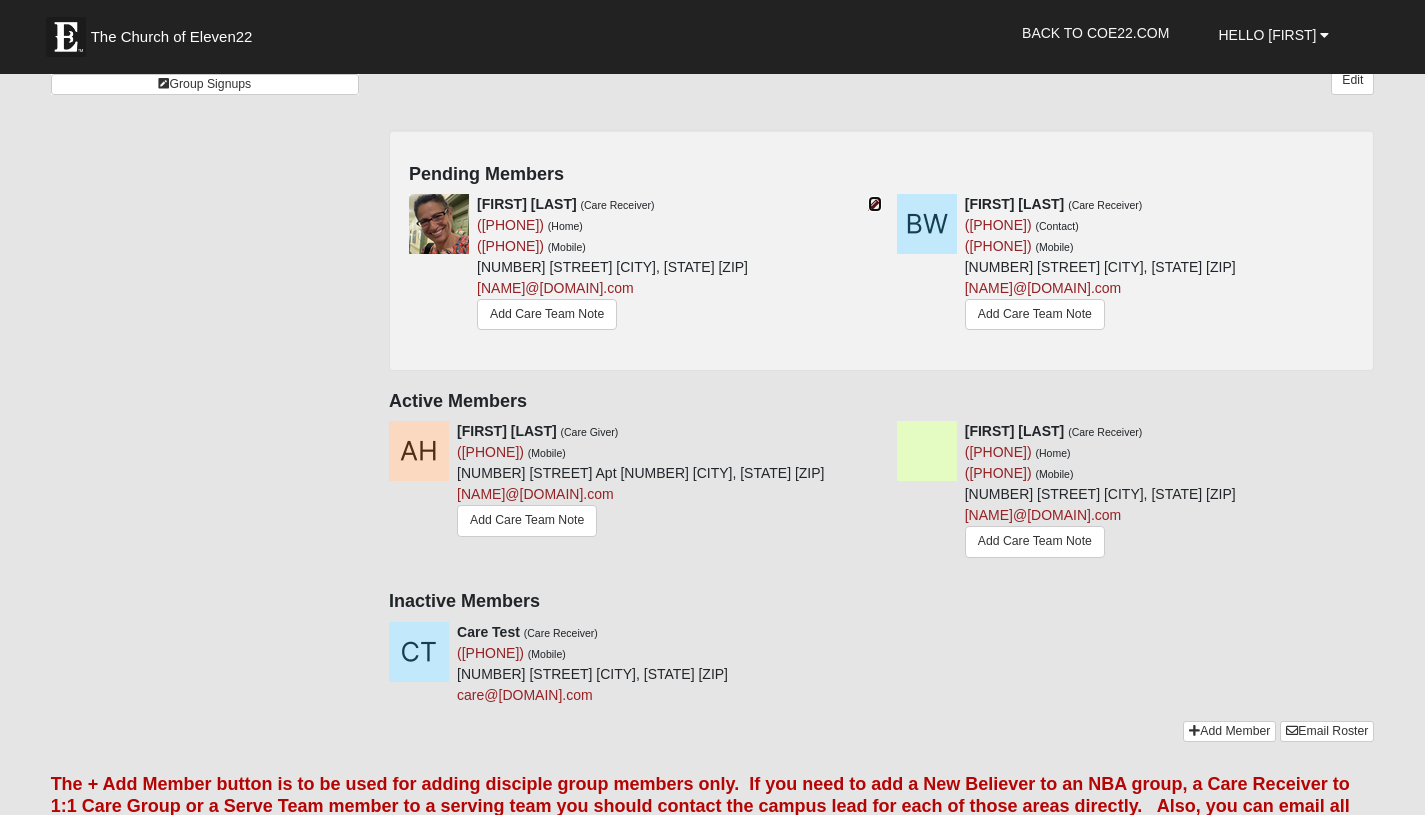 click at bounding box center (875, 204) 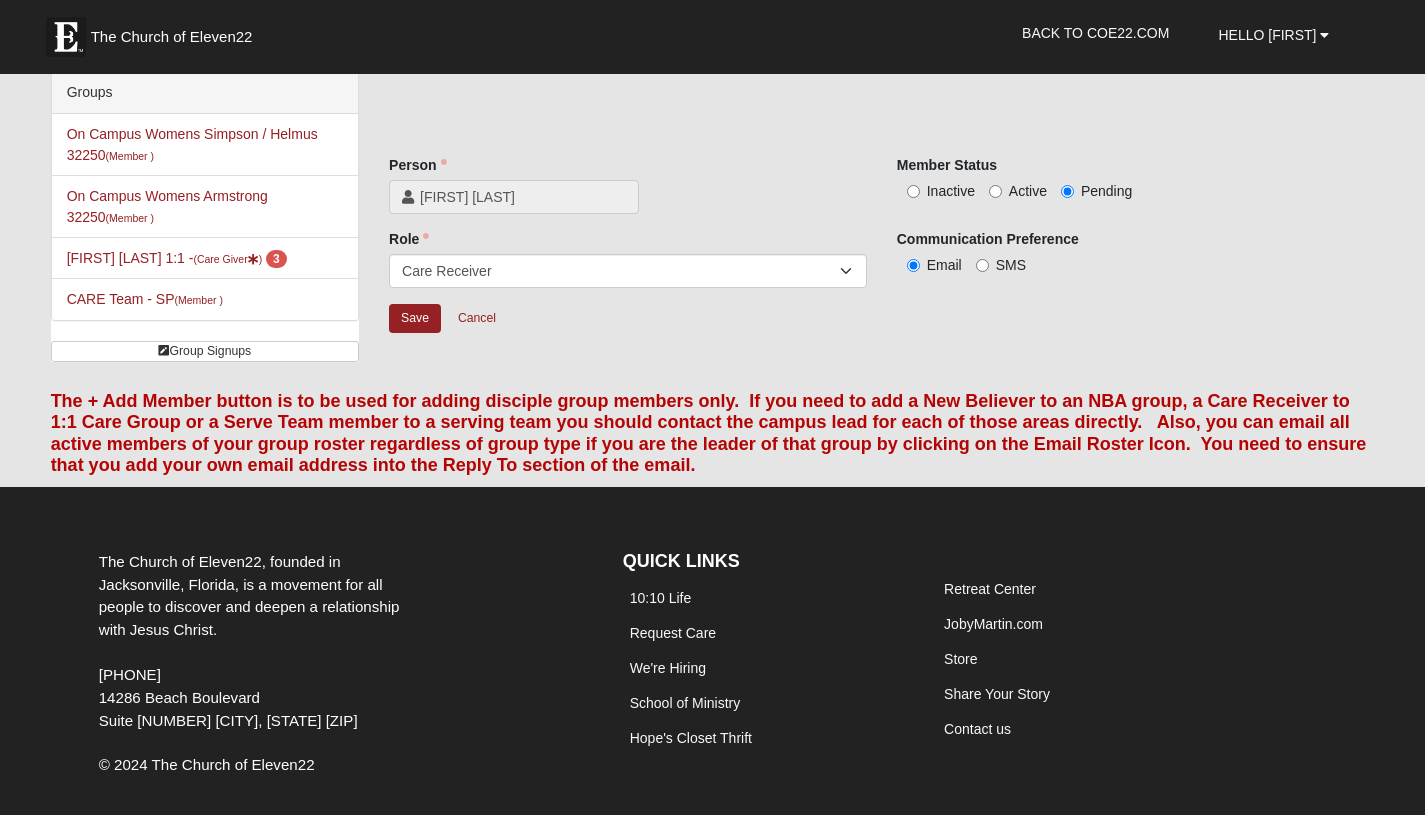 scroll, scrollTop: 0, scrollLeft: 0, axis: both 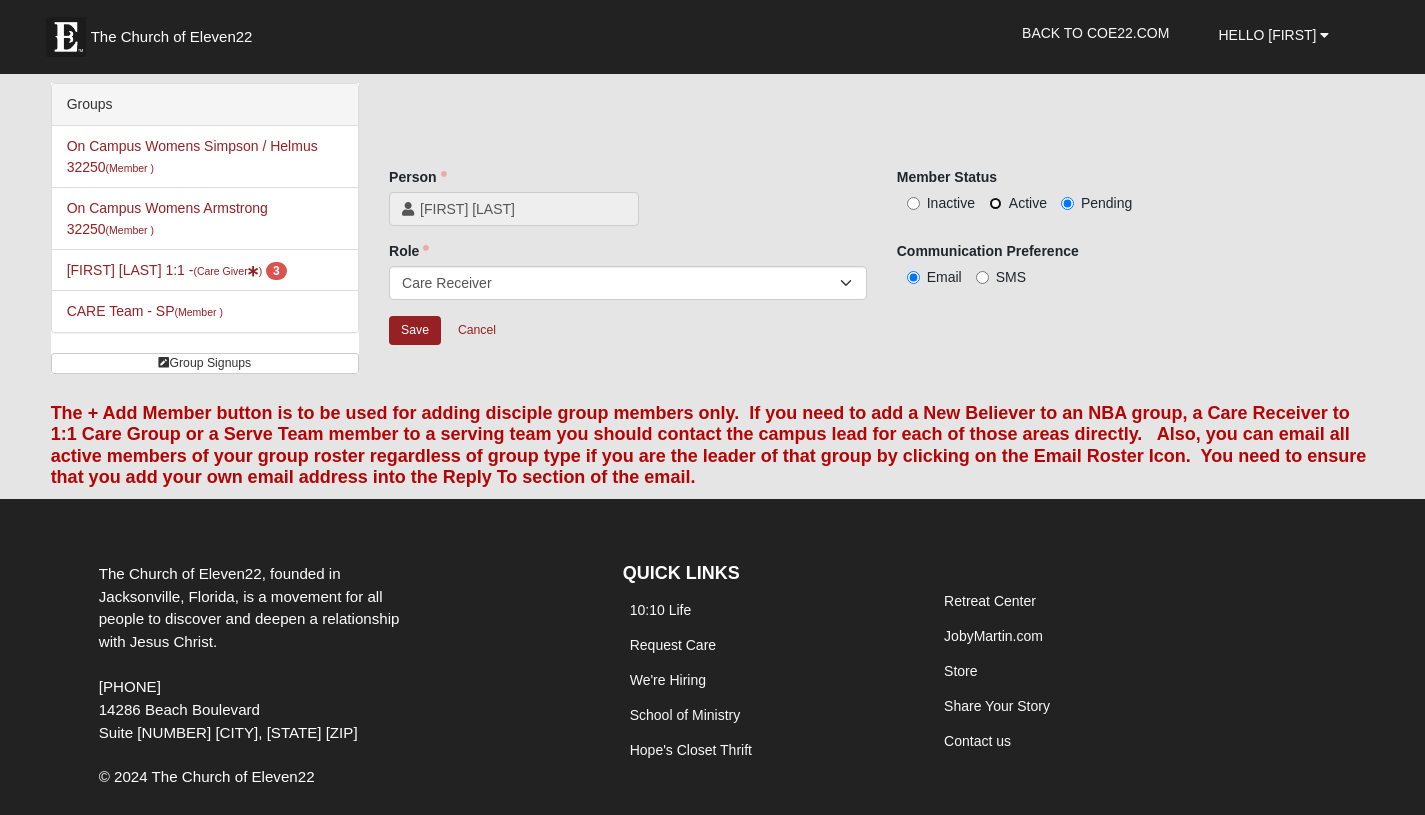 click on "Active" at bounding box center [995, 203] 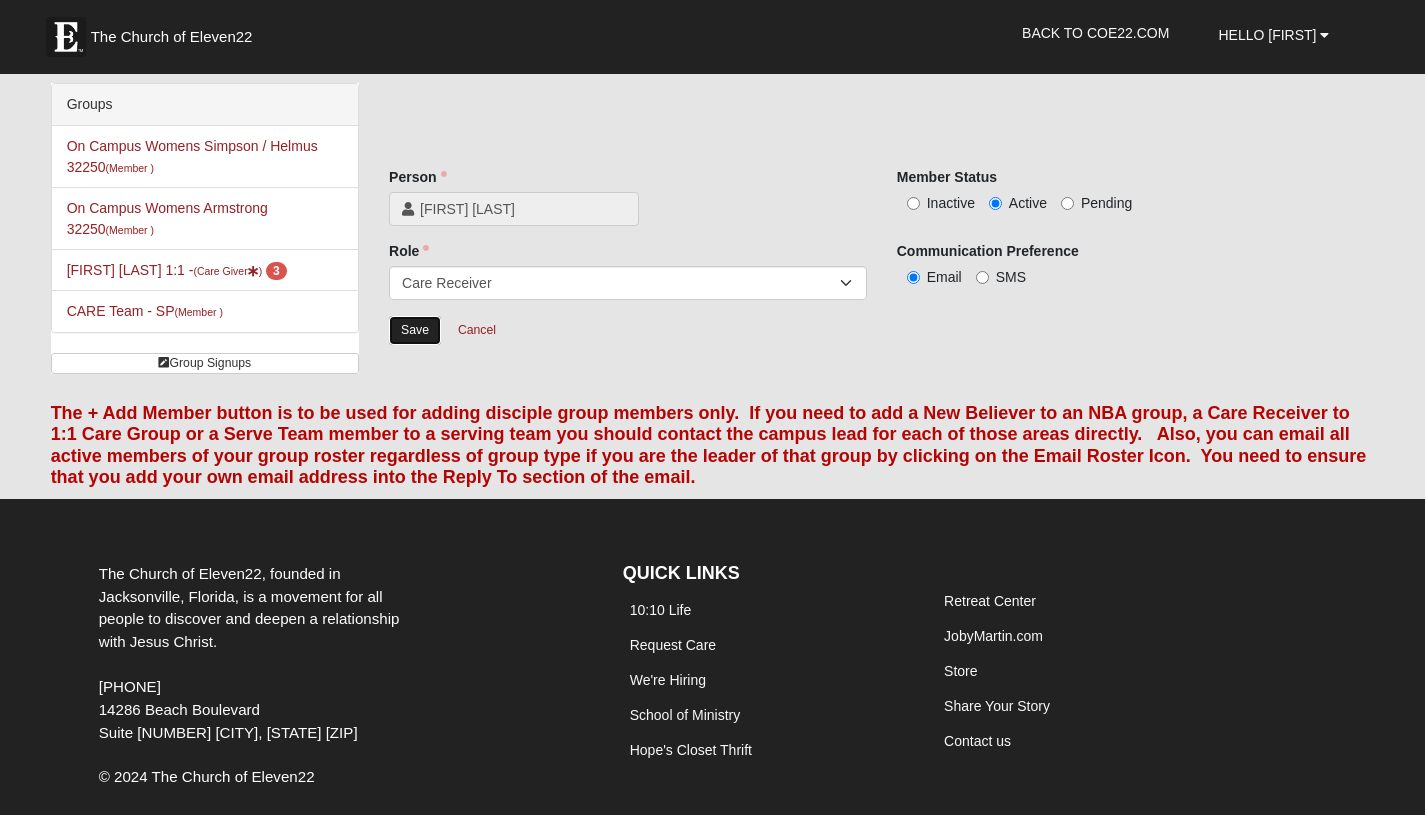click on "Save" at bounding box center (415, 330) 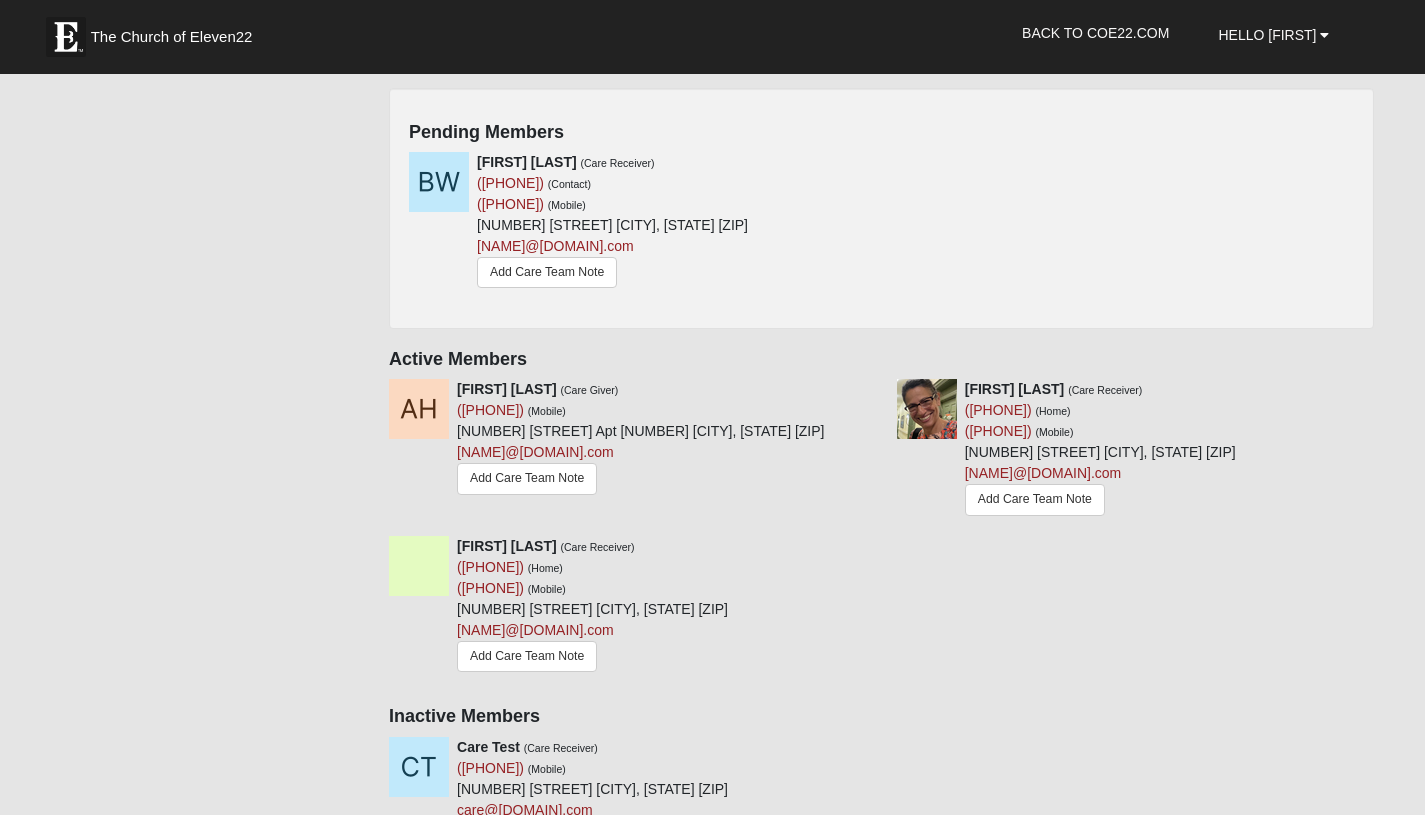 scroll, scrollTop: 337, scrollLeft: 0, axis: vertical 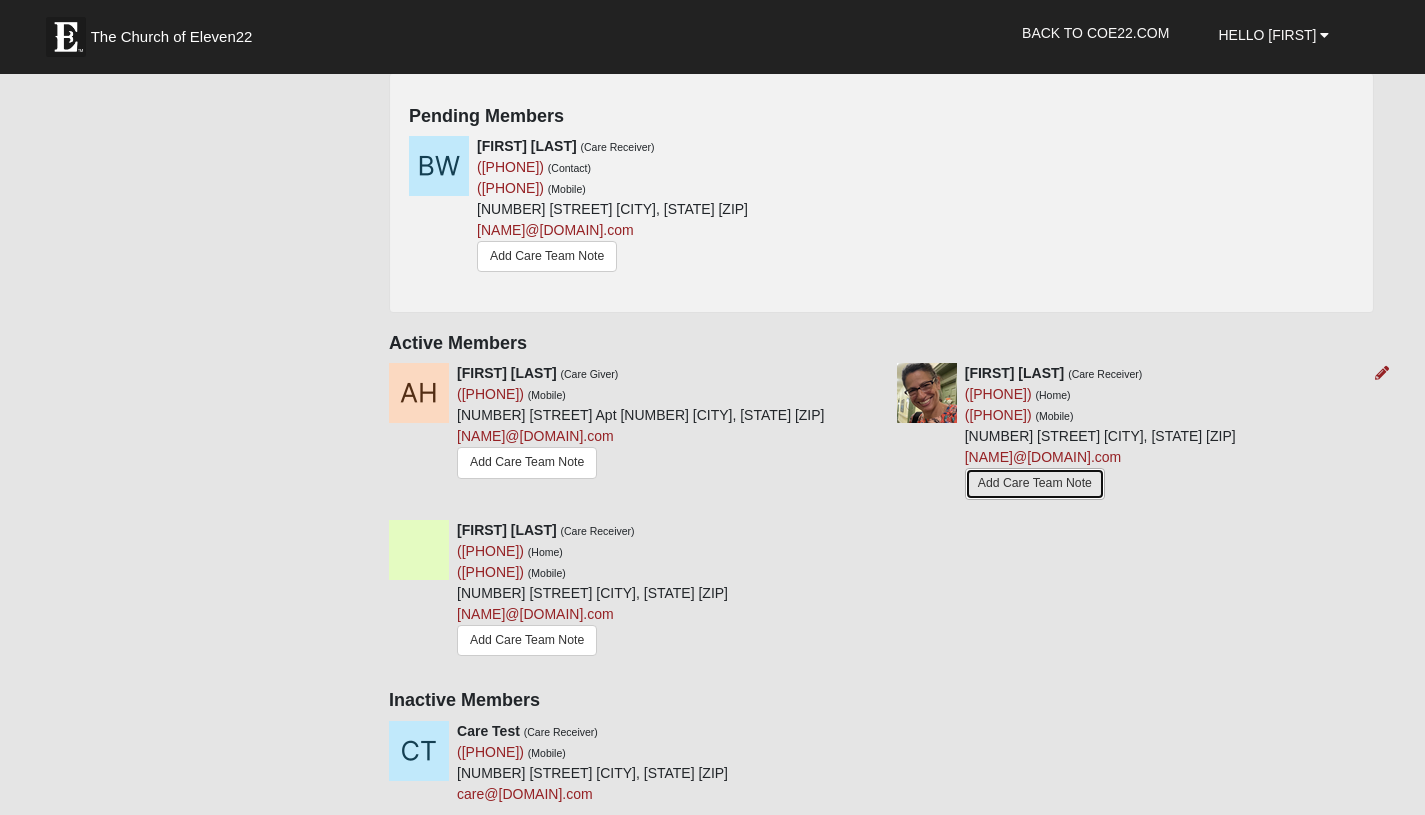 click on "Add Care Team Note" at bounding box center (1035, 483) 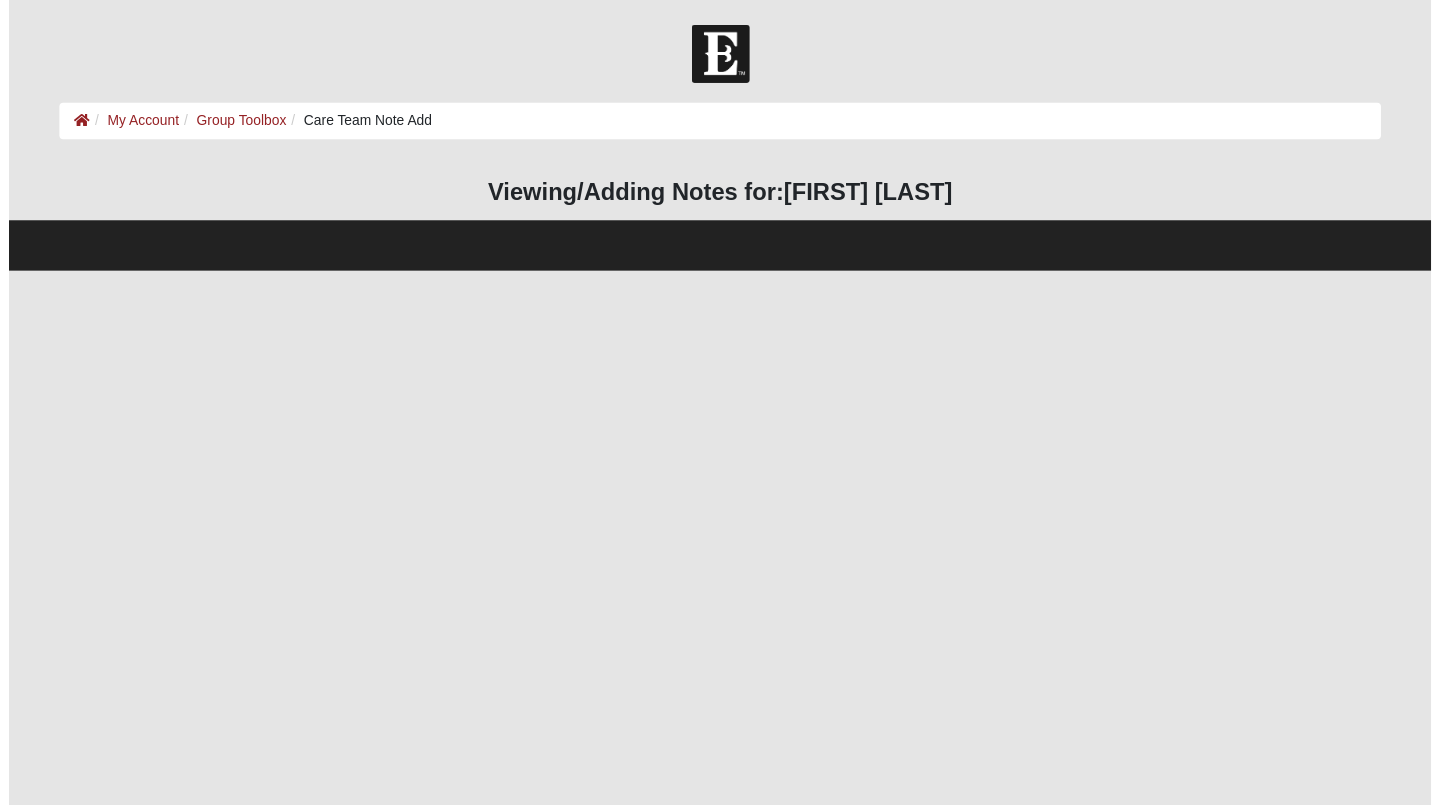 scroll, scrollTop: 0, scrollLeft: 0, axis: both 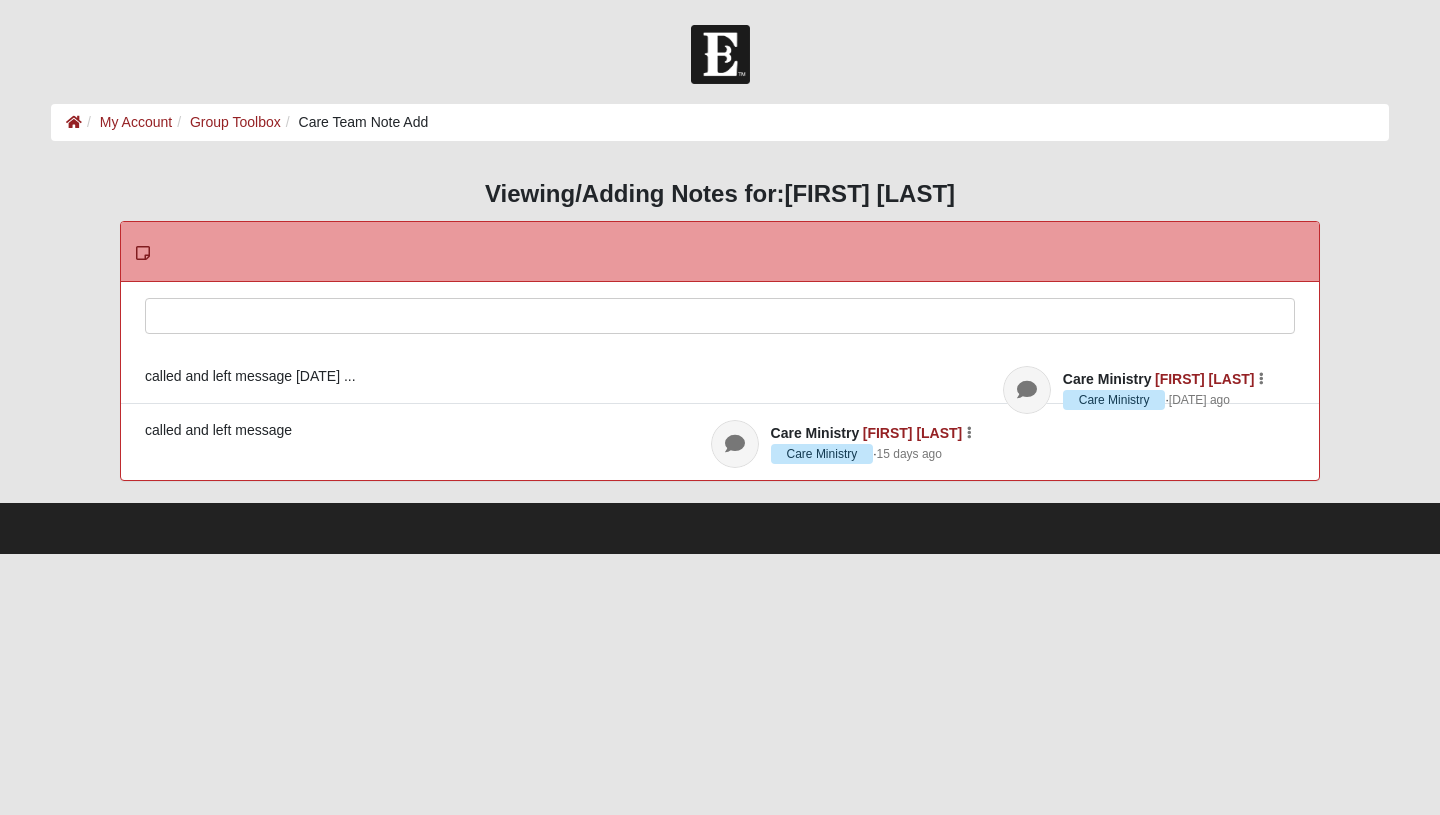 click at bounding box center [720, 343] 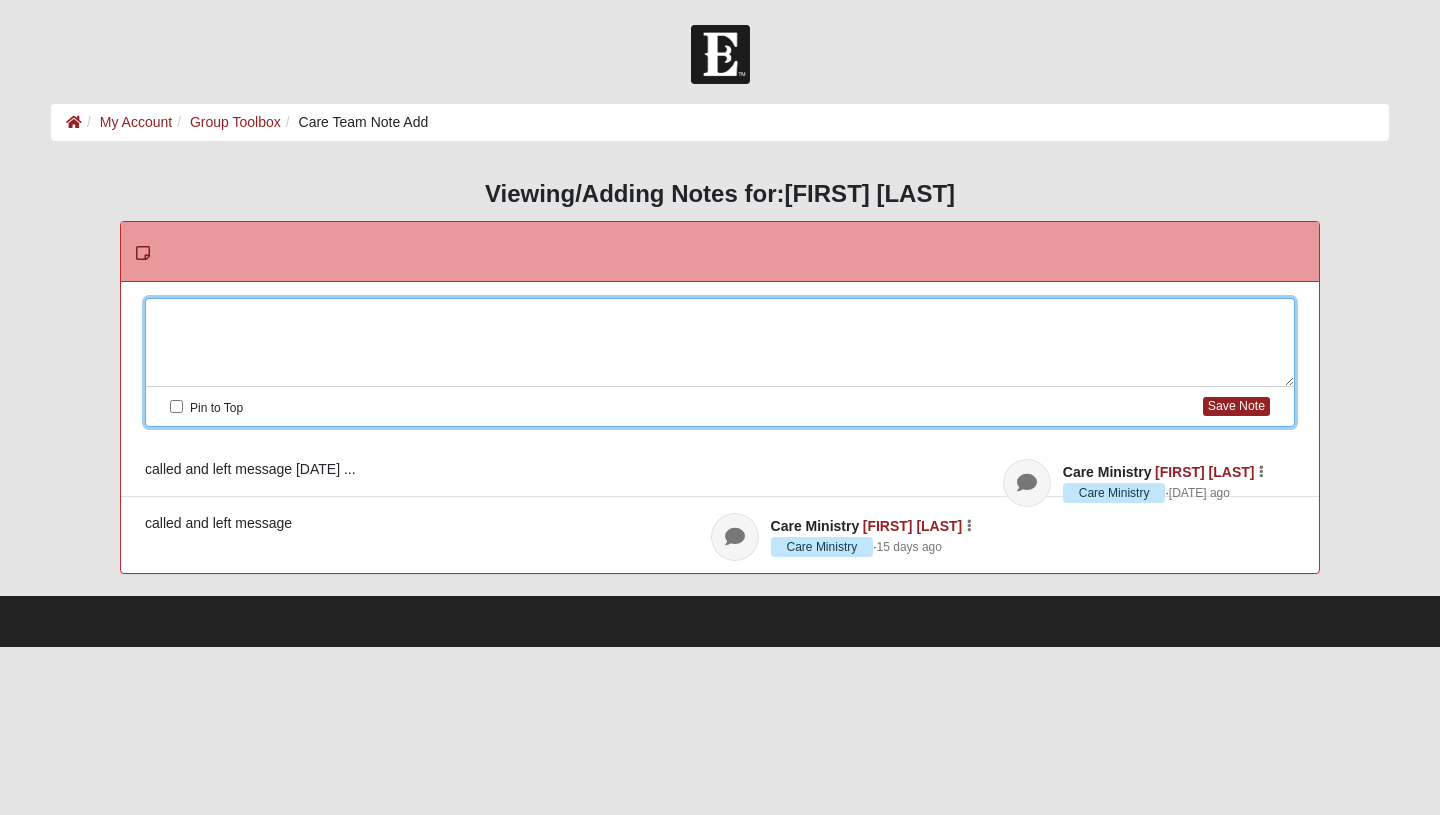 type 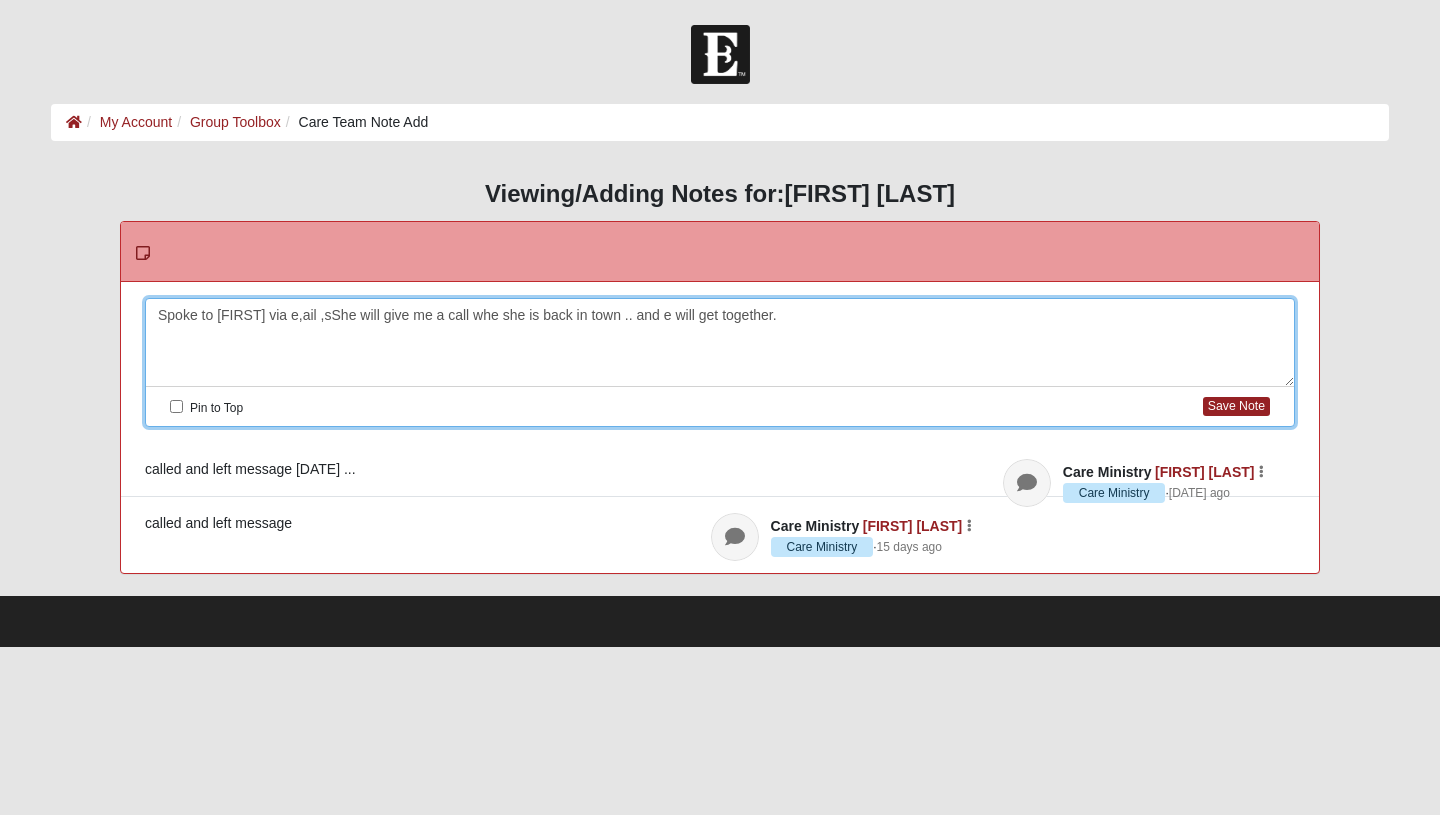 click on "Spoke to [FIRST] via e,ail ,sShe will give me a call whe she is back in town .. and e will get together." at bounding box center [720, 343] 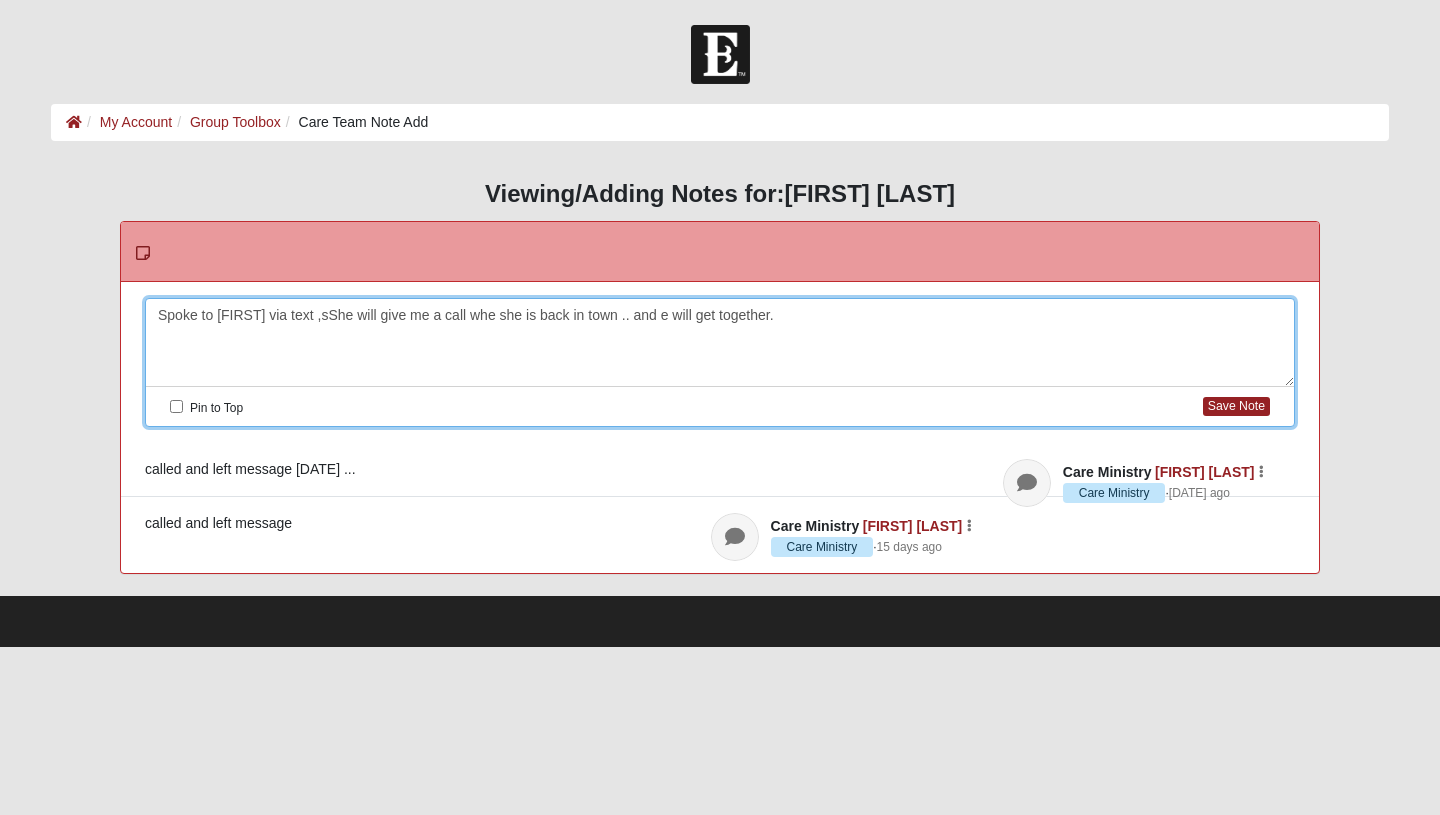 click on "Spoke to [FIRST] via text ,sShe will give me a call whe she is back in town .. and e will get together." at bounding box center [720, 343] 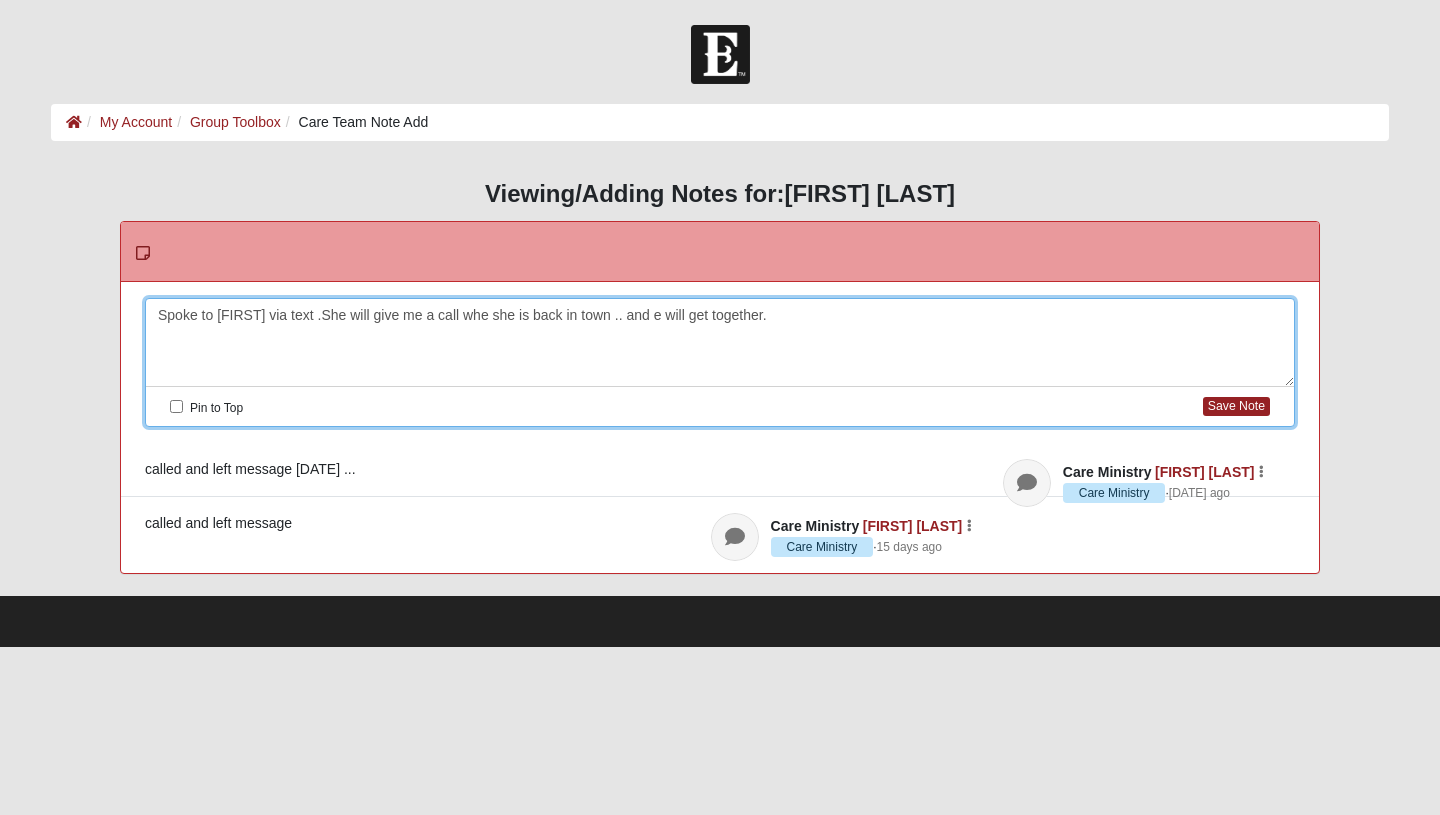 click on "Spoke to [FIRST] via text .She will give me a call whe she is back in town .. and e will get together." at bounding box center [720, 343] 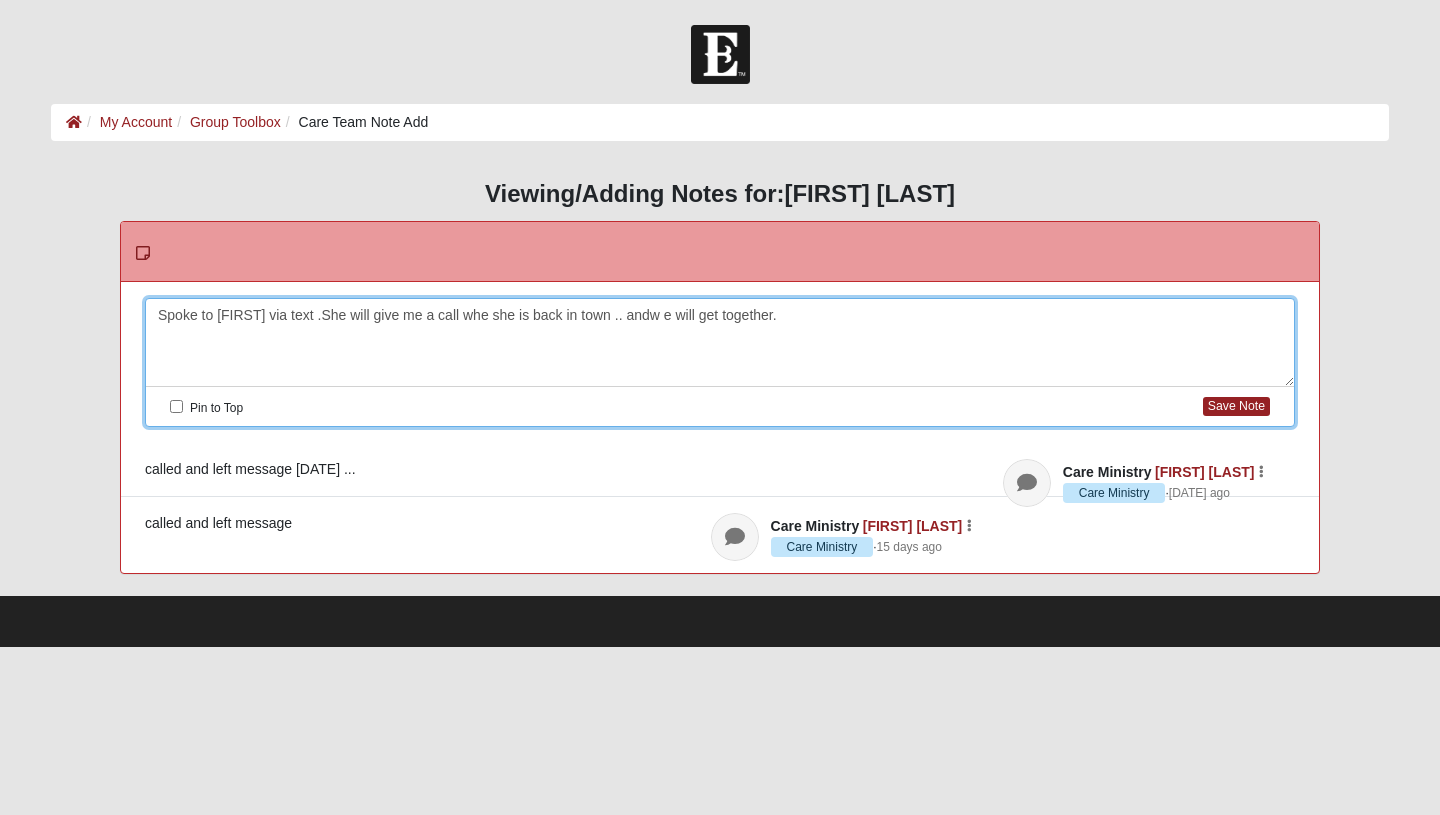 click on "Spoke to [FIRST] via text .She will give me a call whe she is back in town .. andw e will get together." at bounding box center (720, 343) 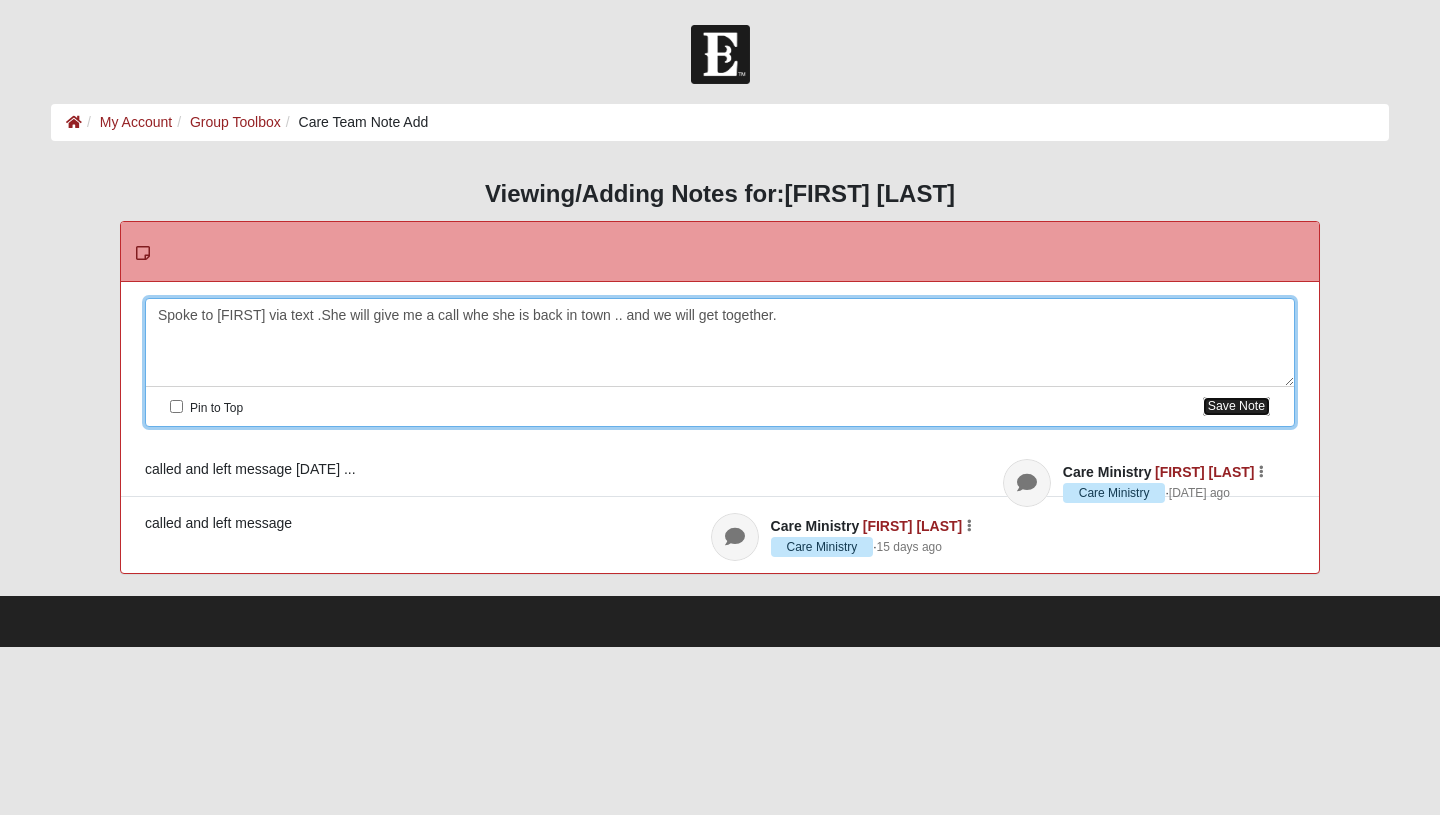click on "Save Note" at bounding box center (1236, 406) 